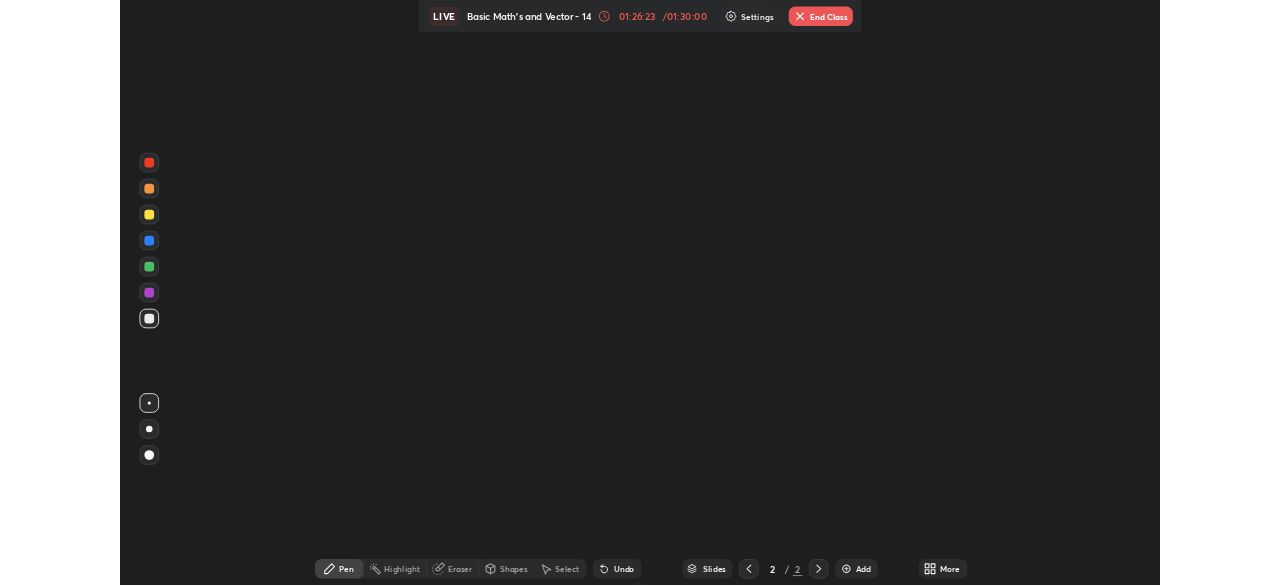scroll, scrollTop: 0, scrollLeft: 0, axis: both 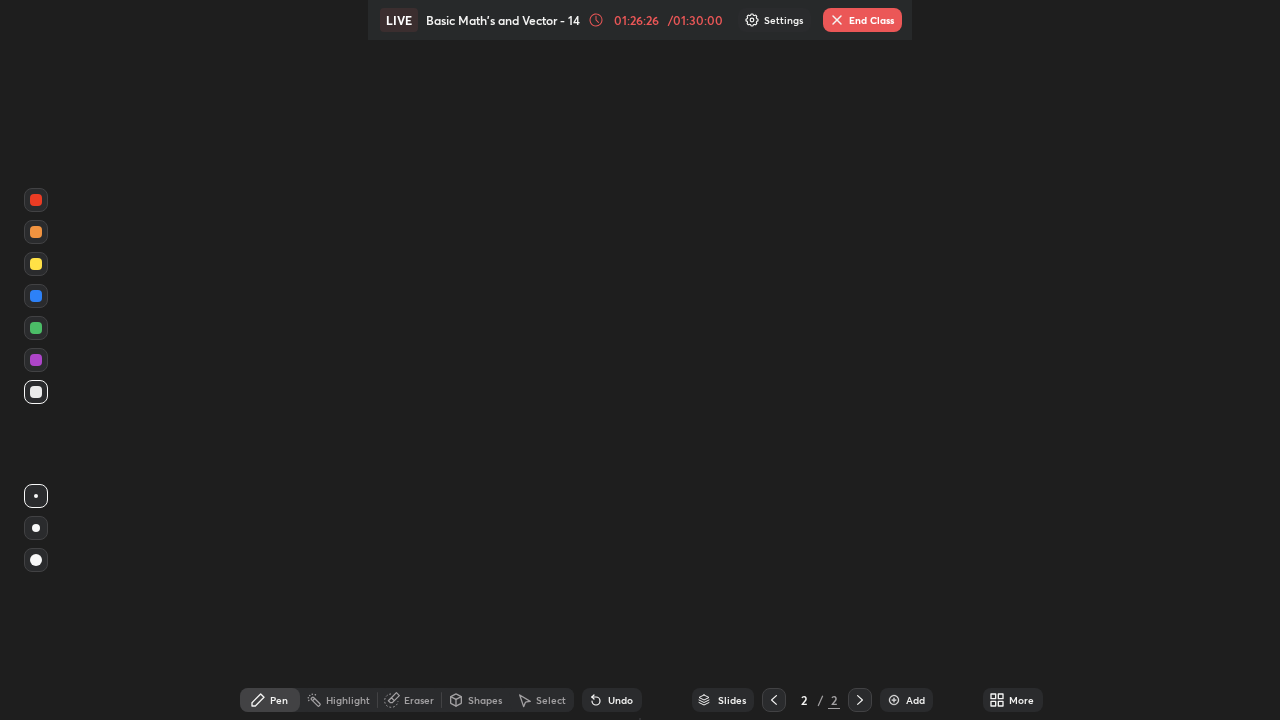 click 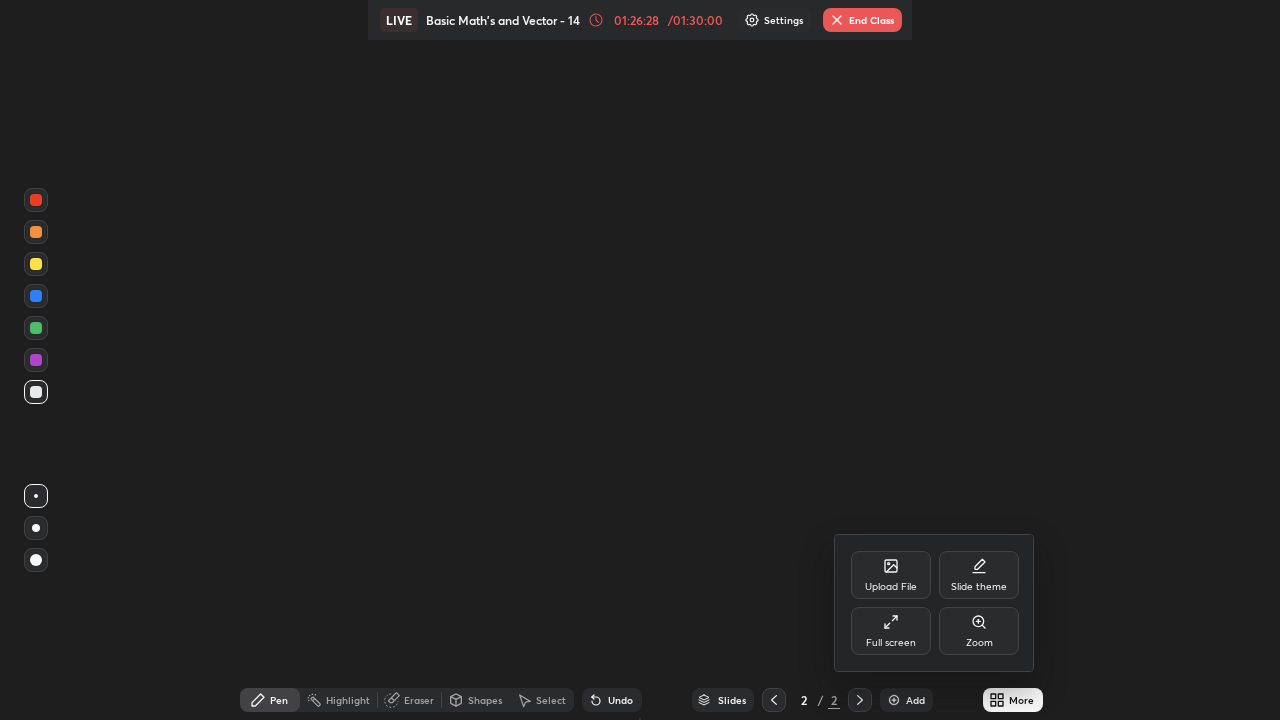 click 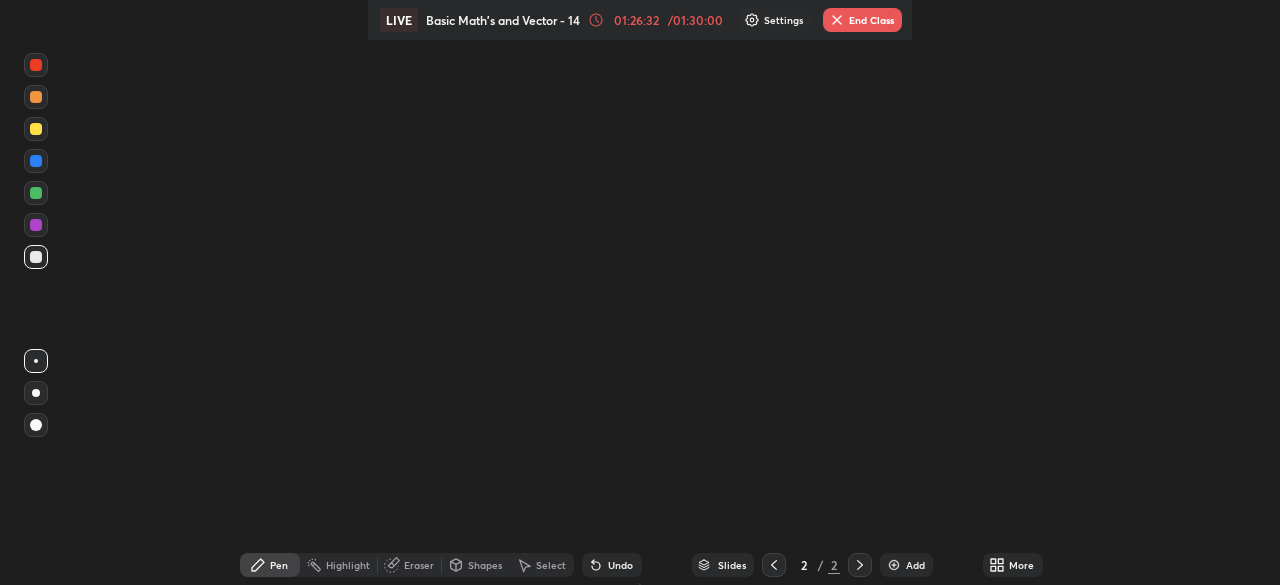 click 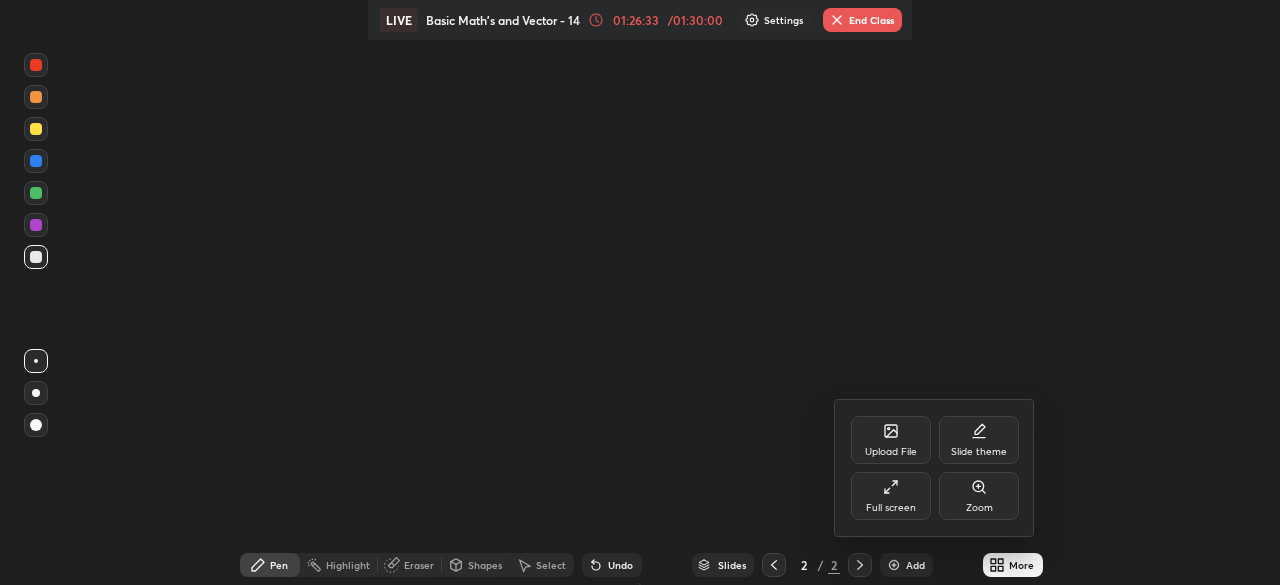click on "Upload File" at bounding box center [891, 440] 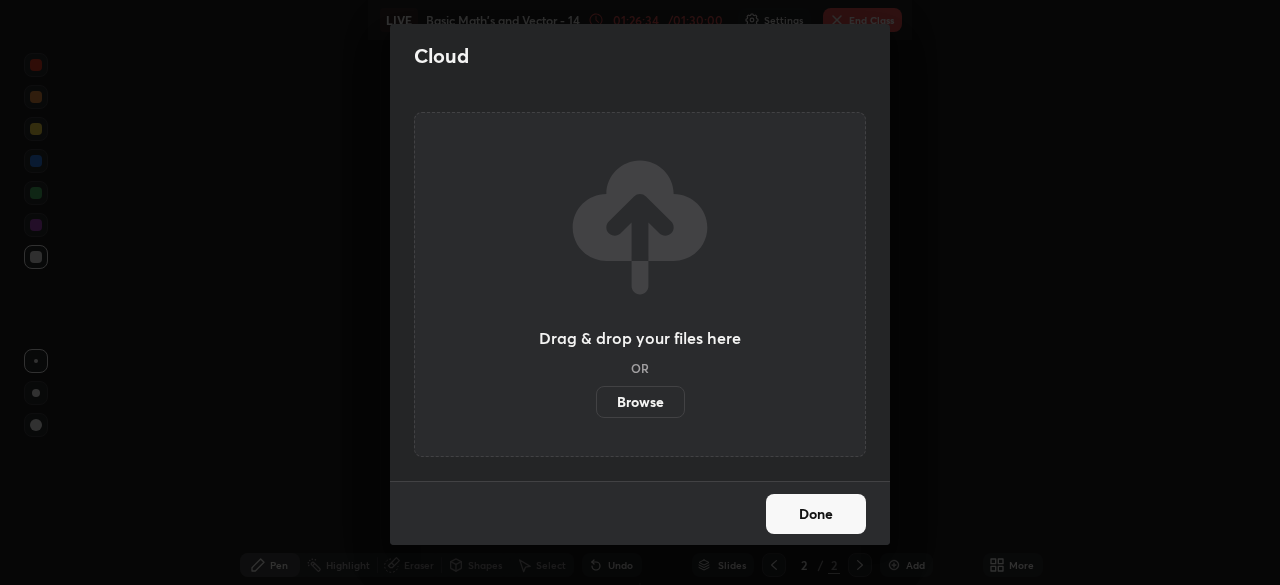click on "Browse" at bounding box center [640, 402] 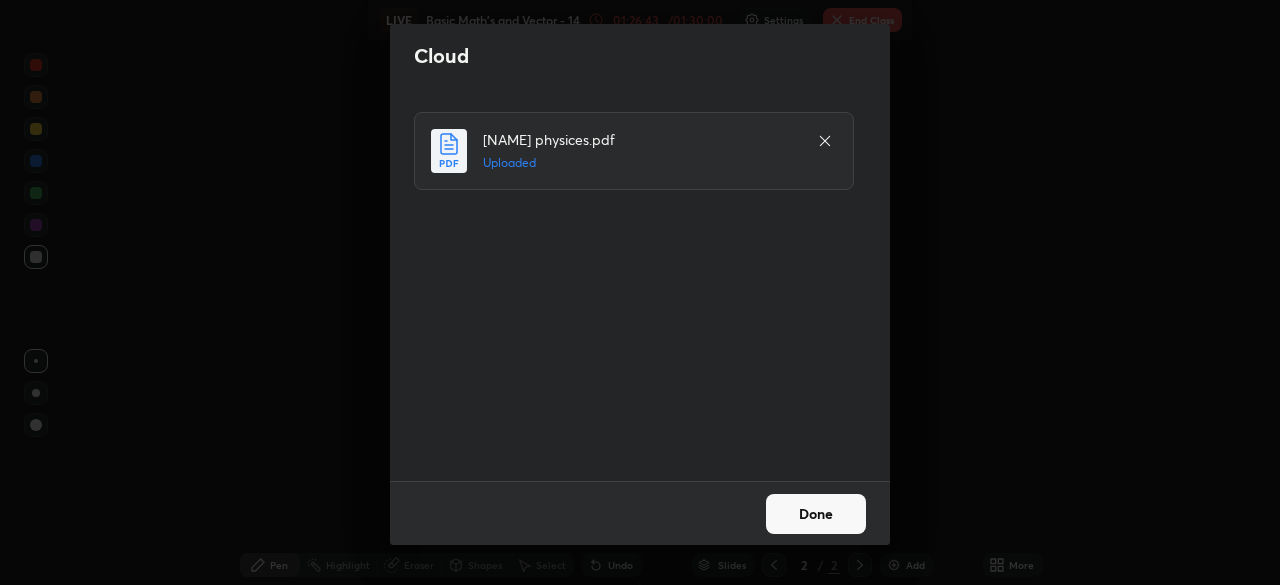 click on "Done" at bounding box center (816, 514) 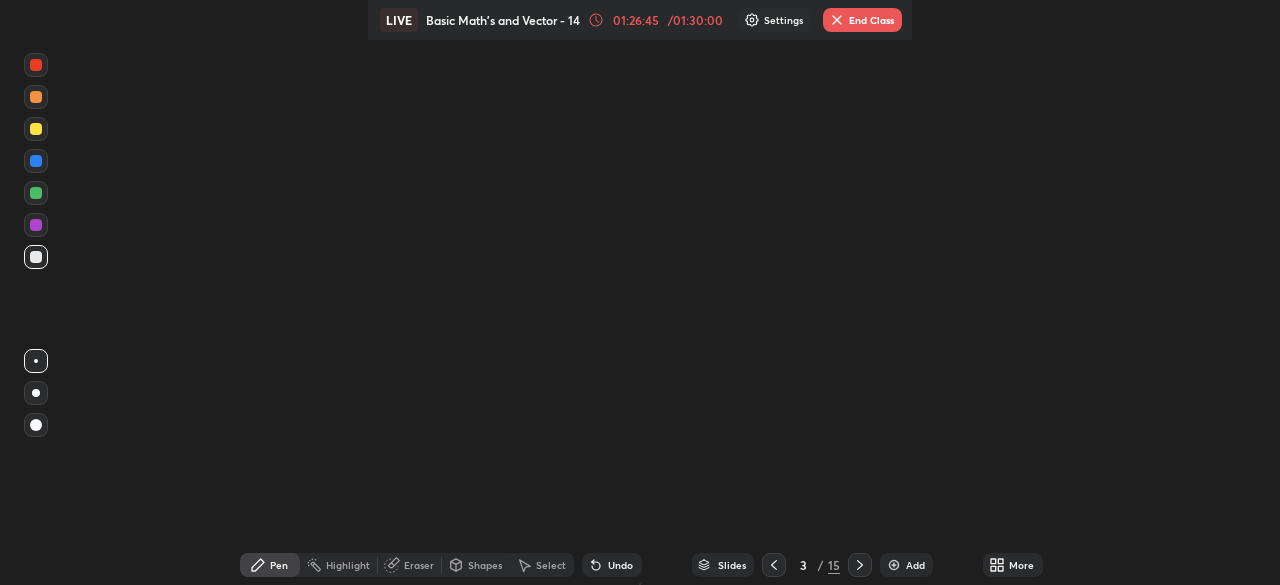 click 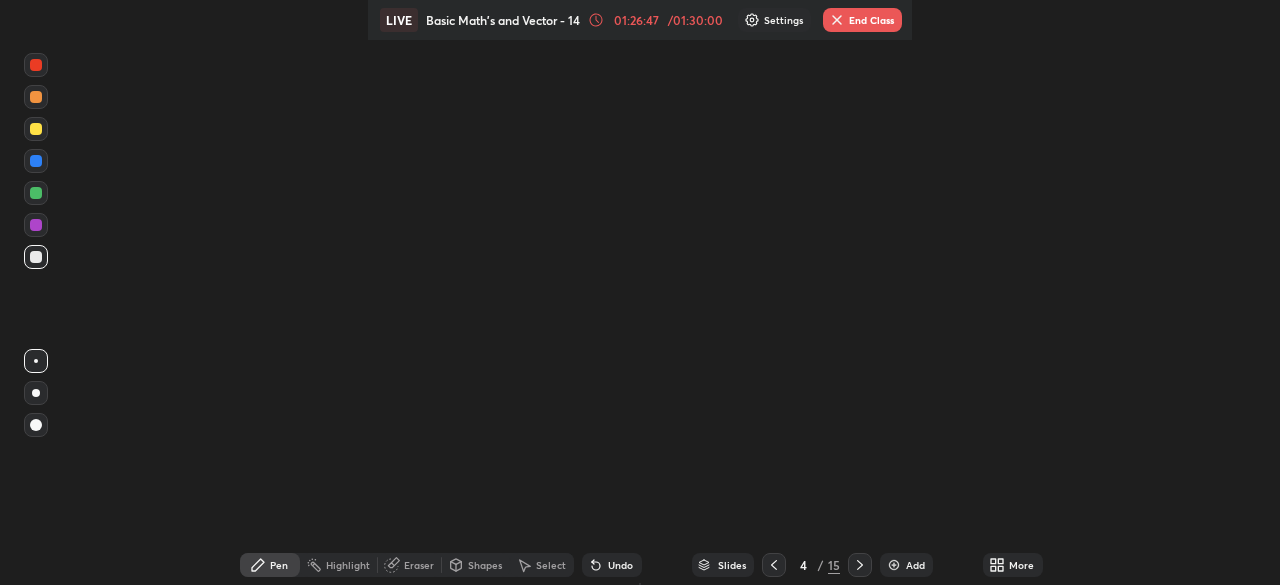 click 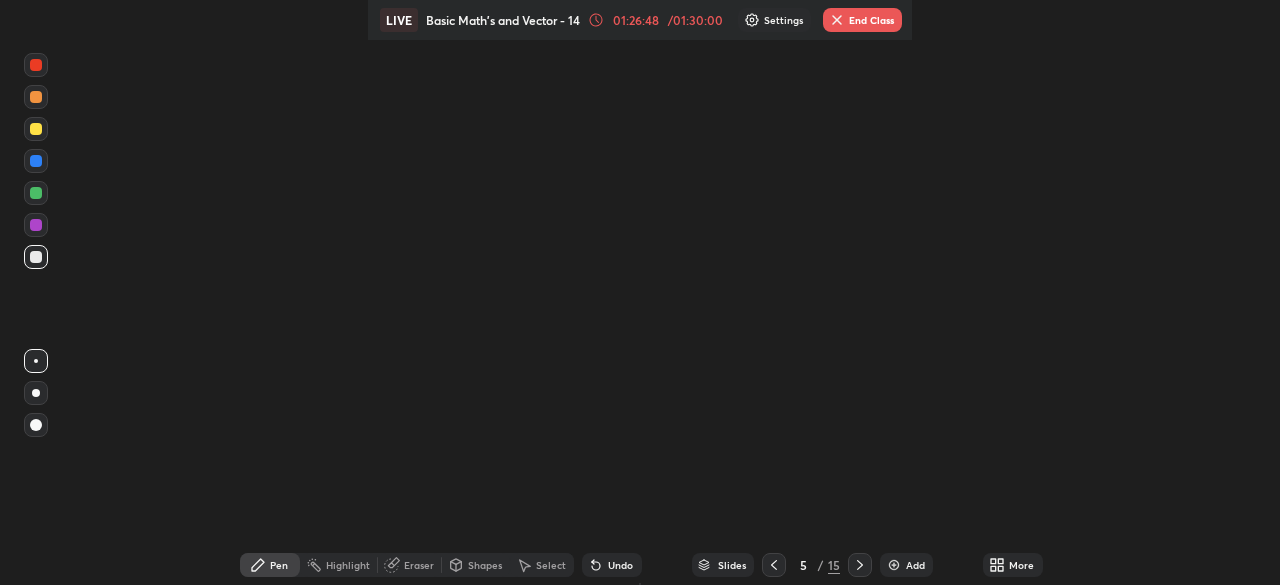 click 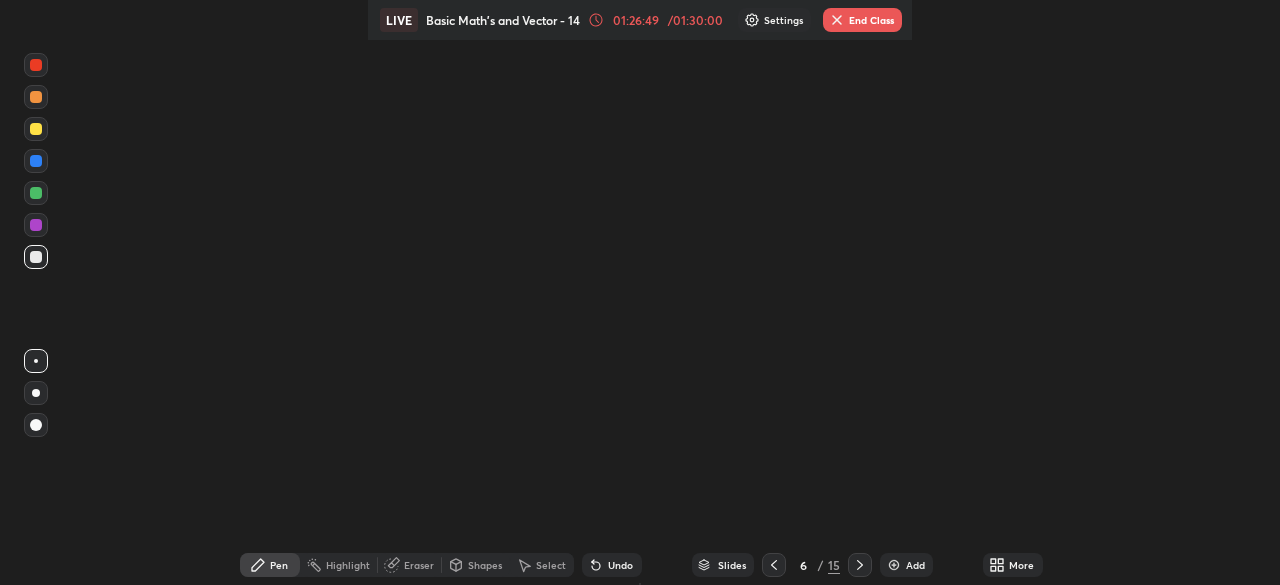 click 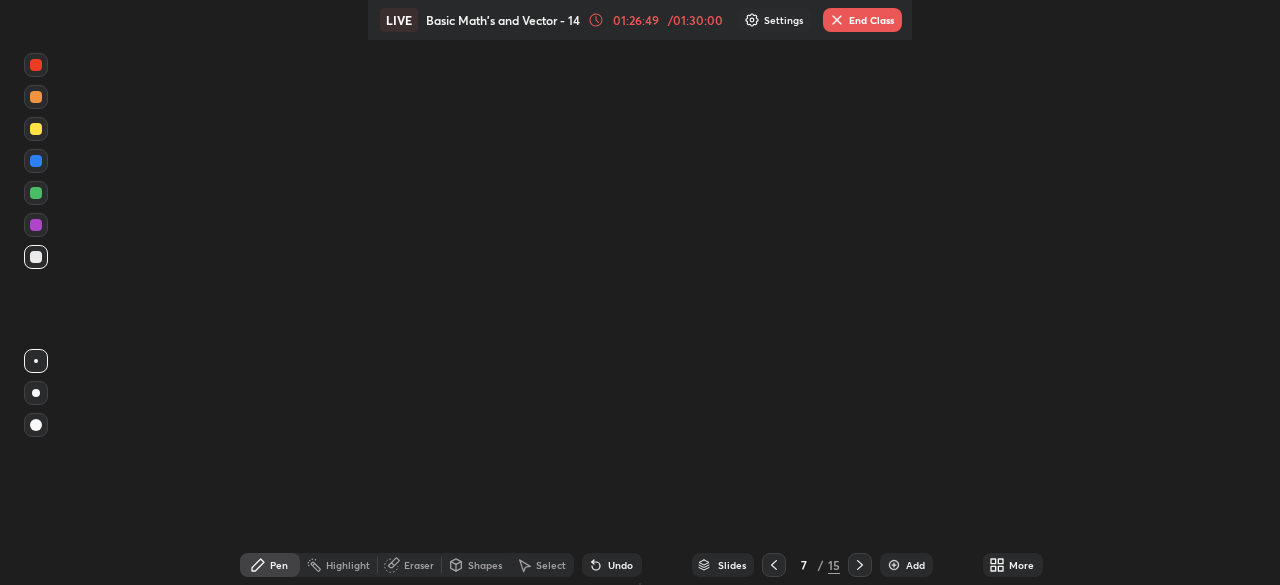 click 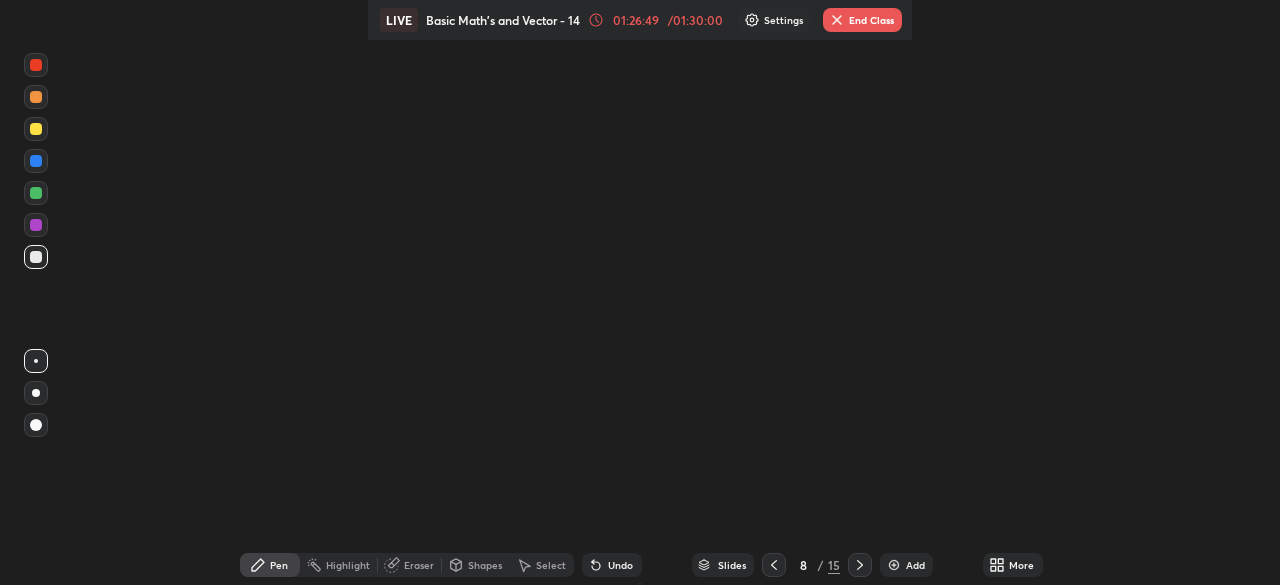 click 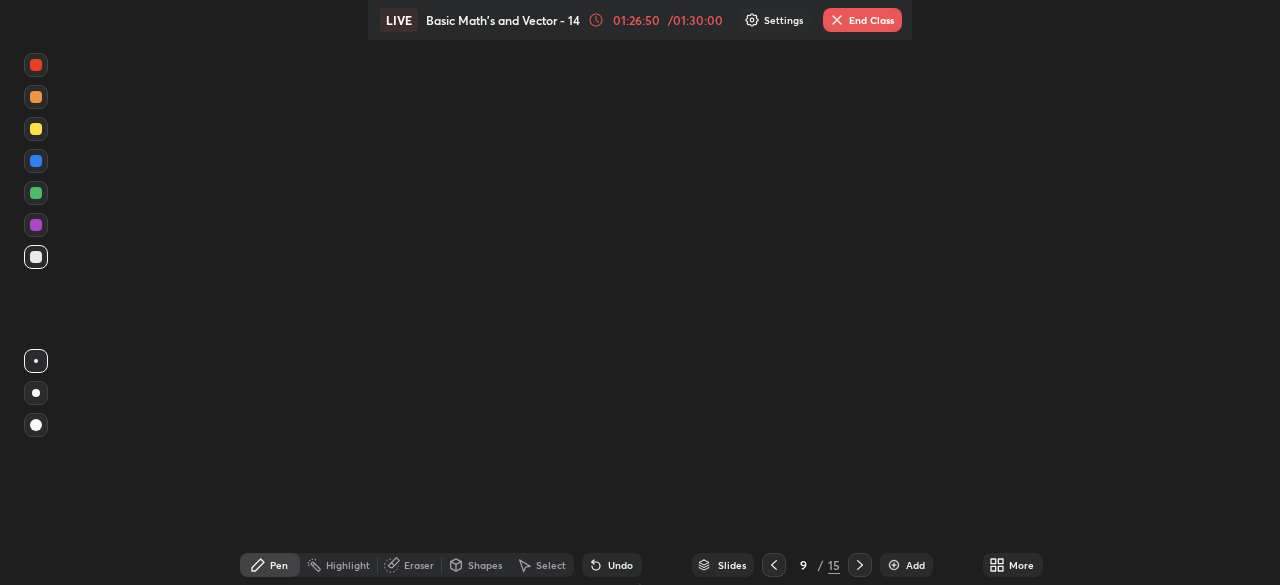 click 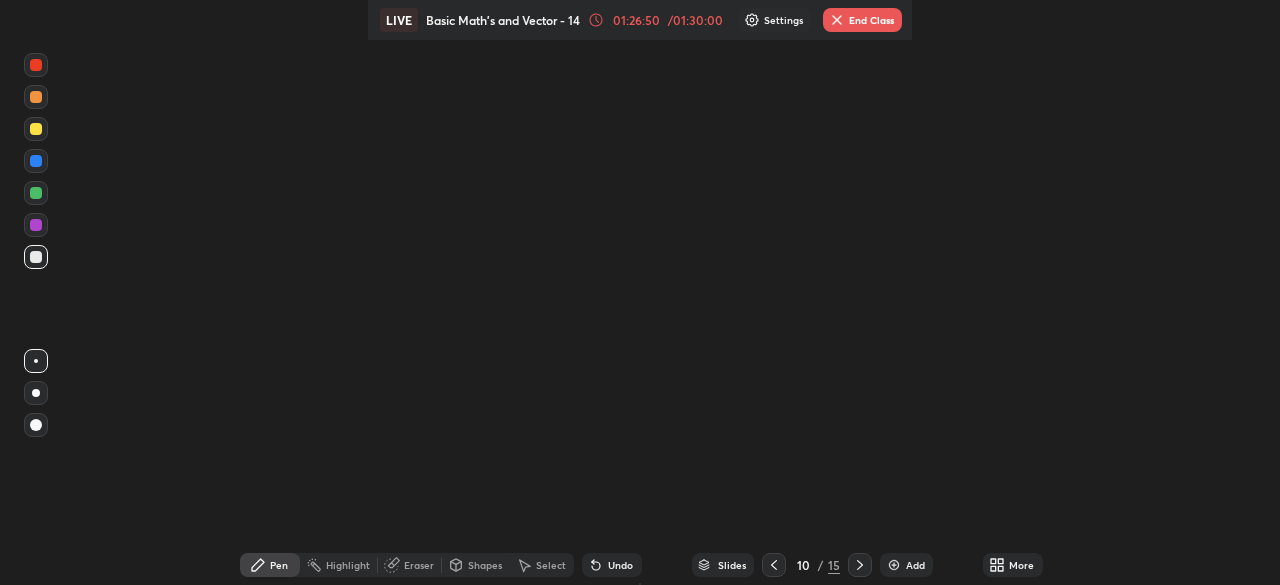 click 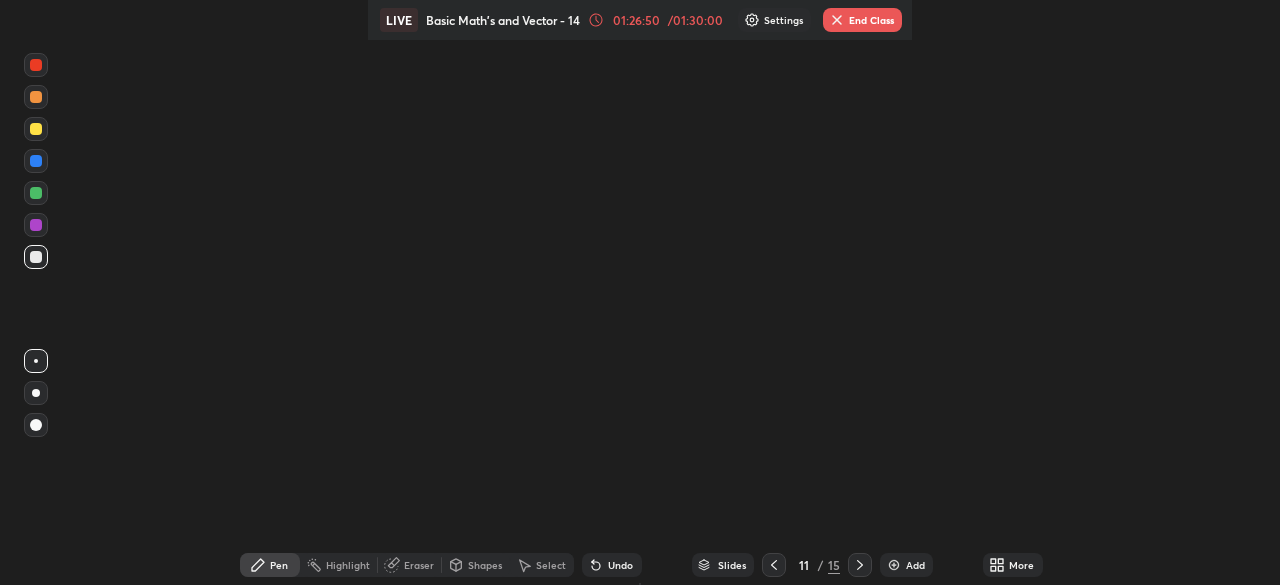click 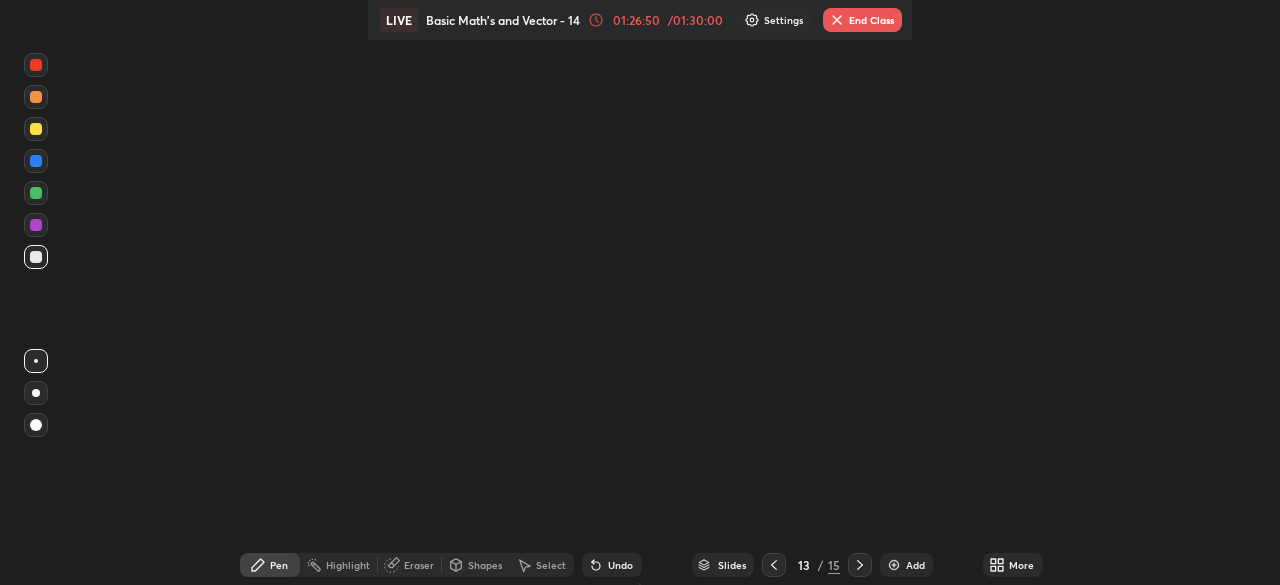 click 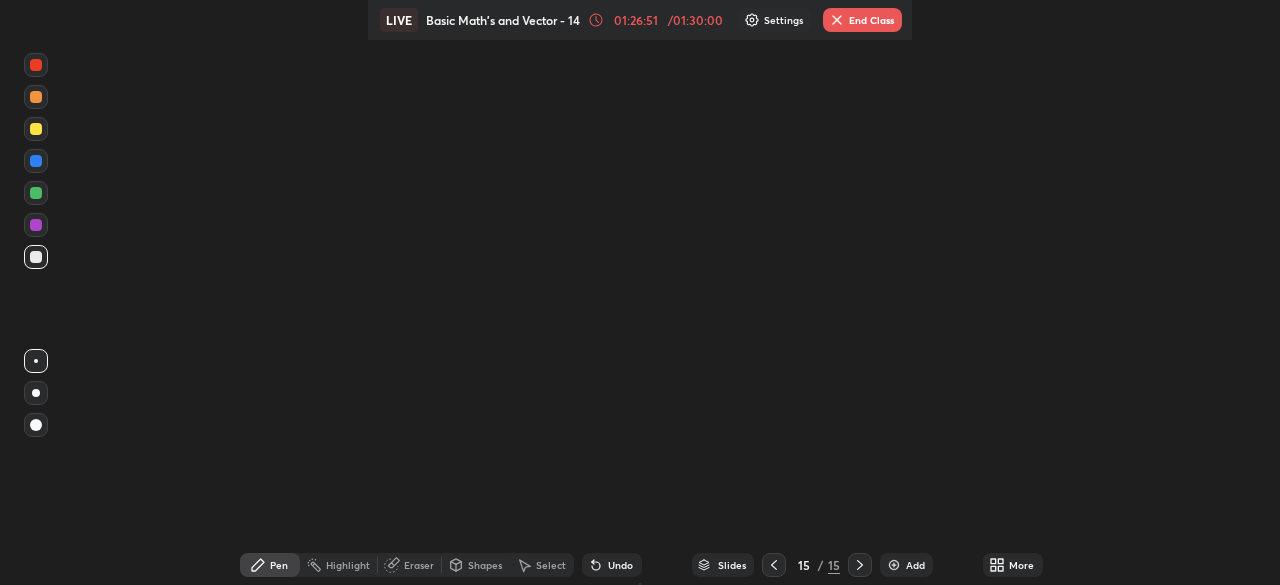 click 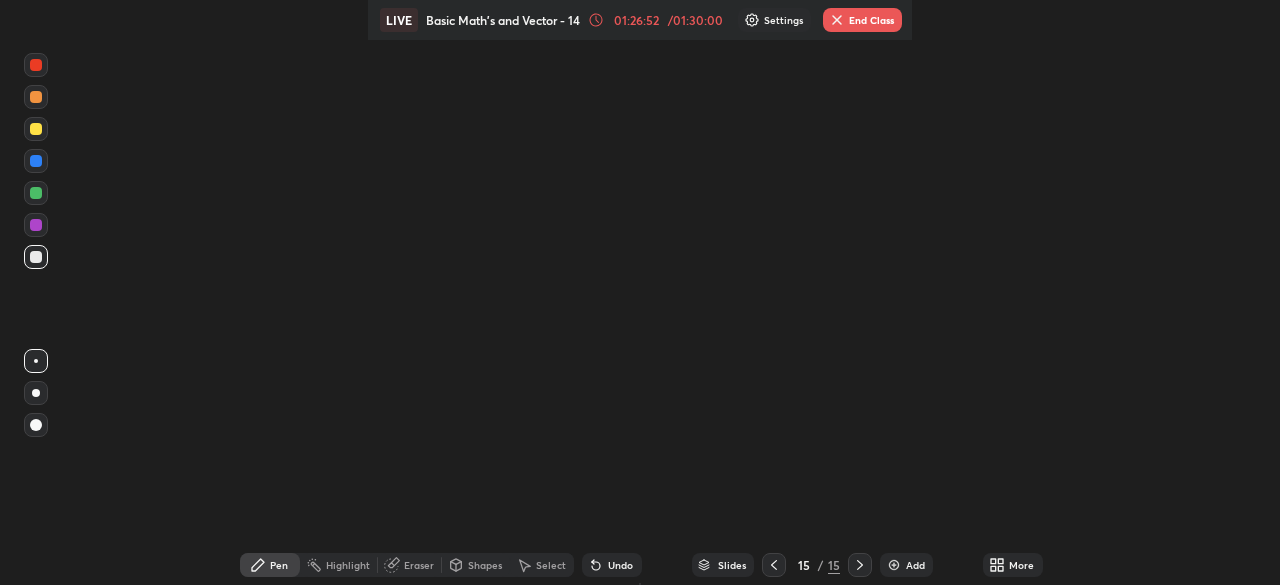 click 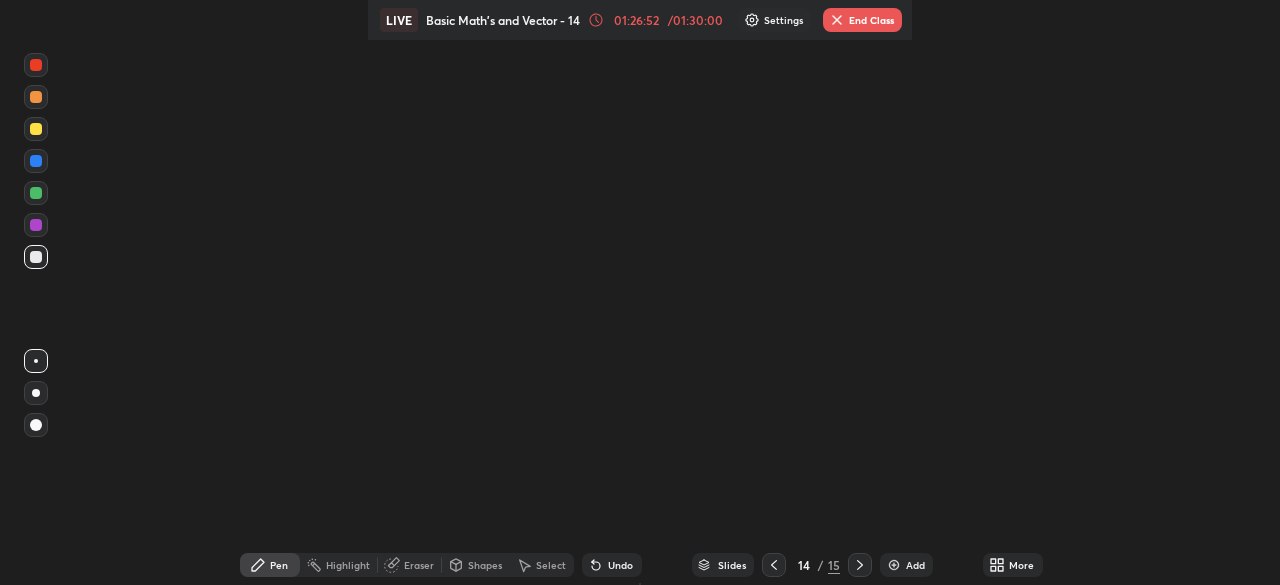 click 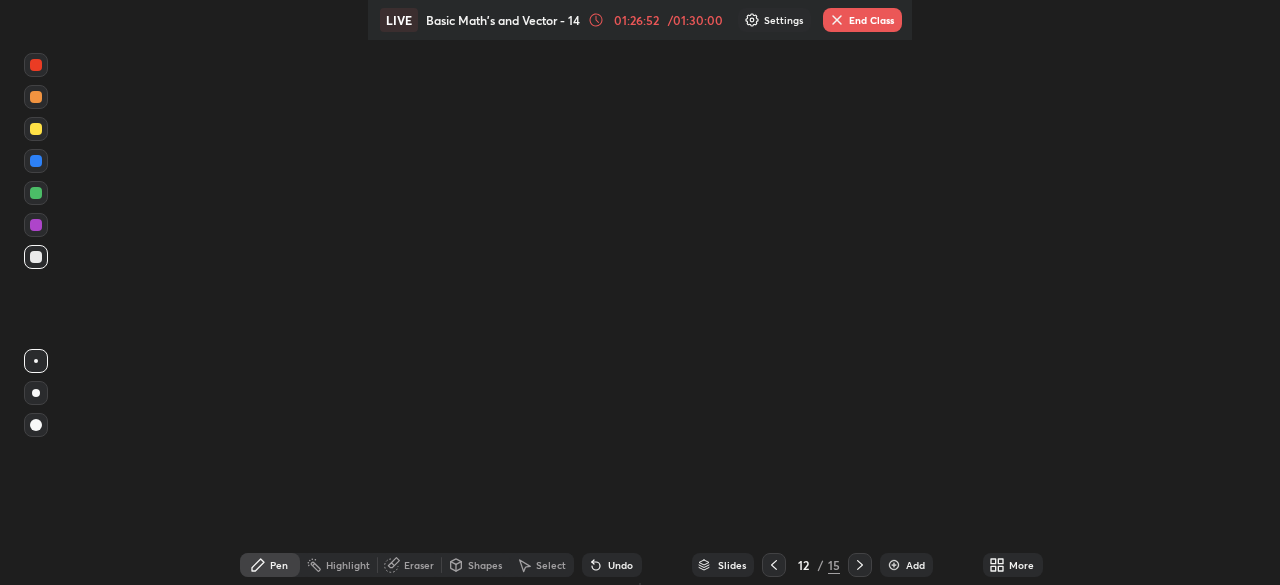 click 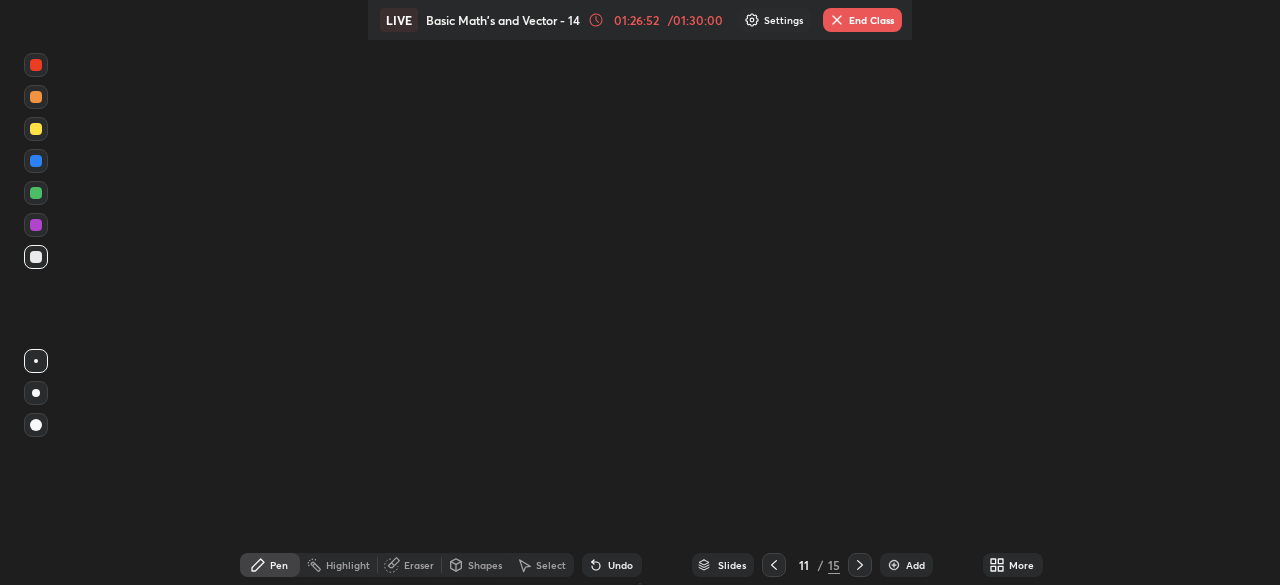 click 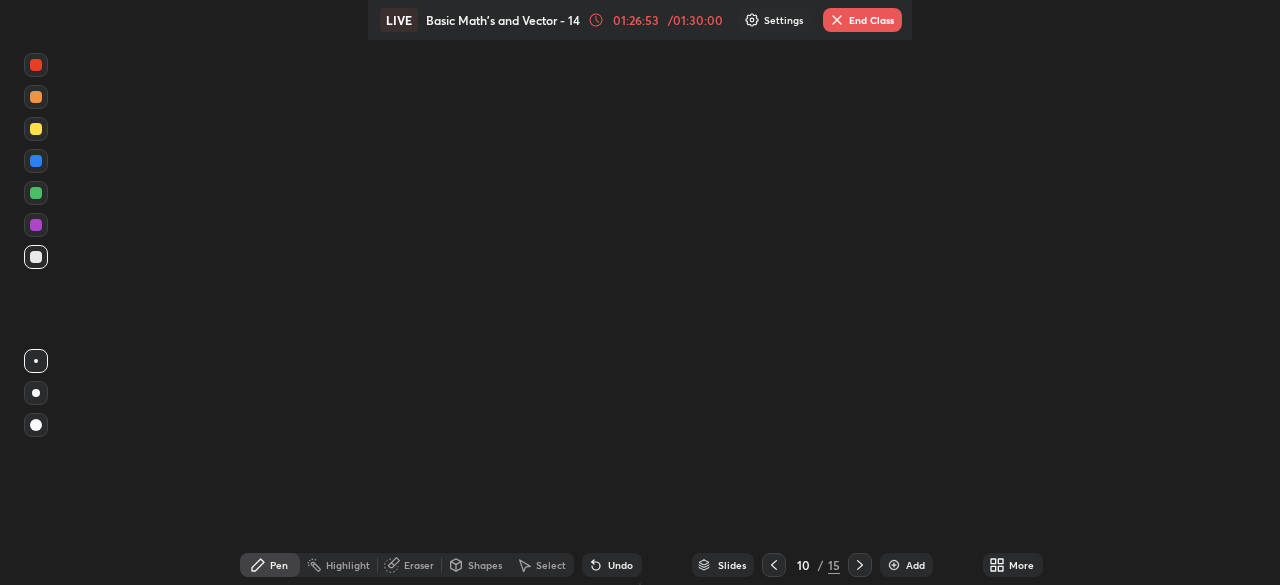 click 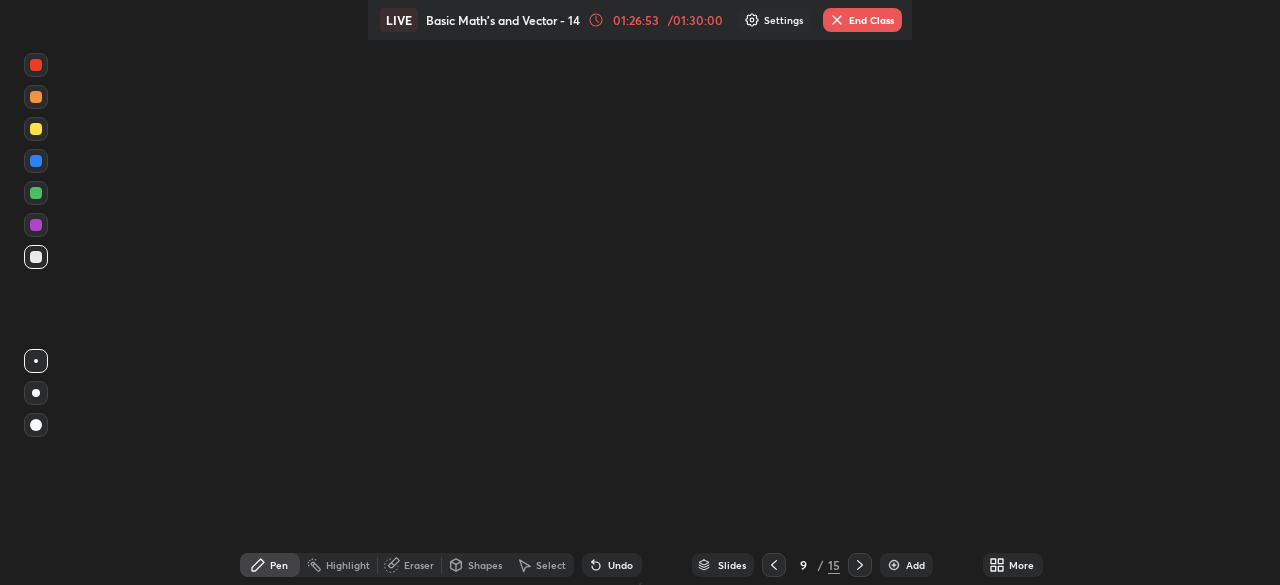 click 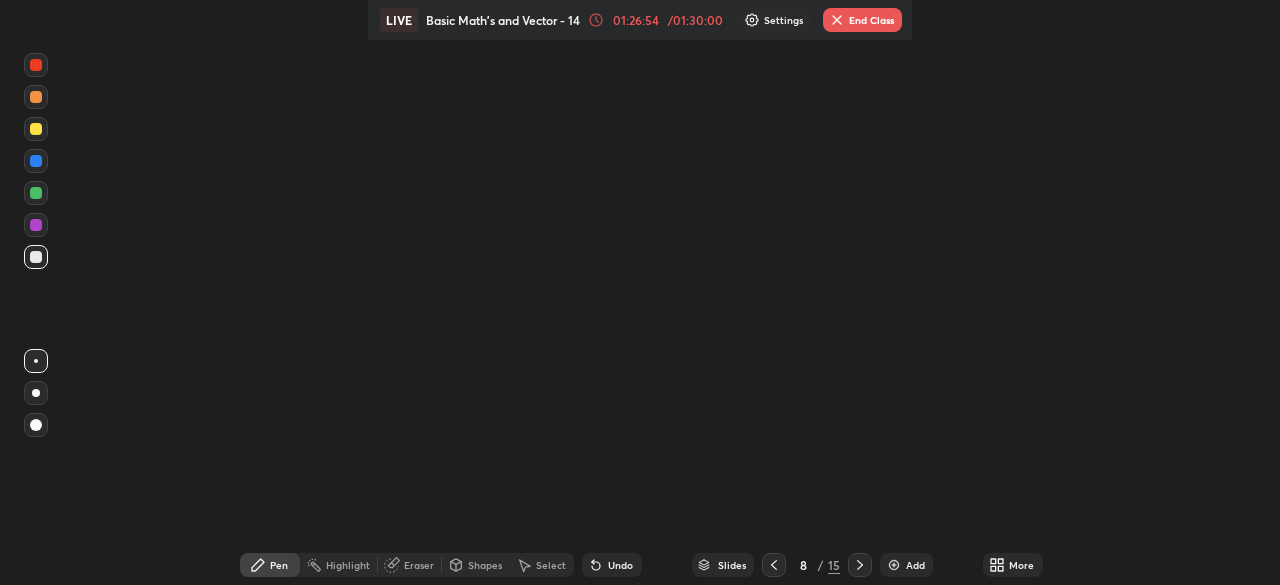 click 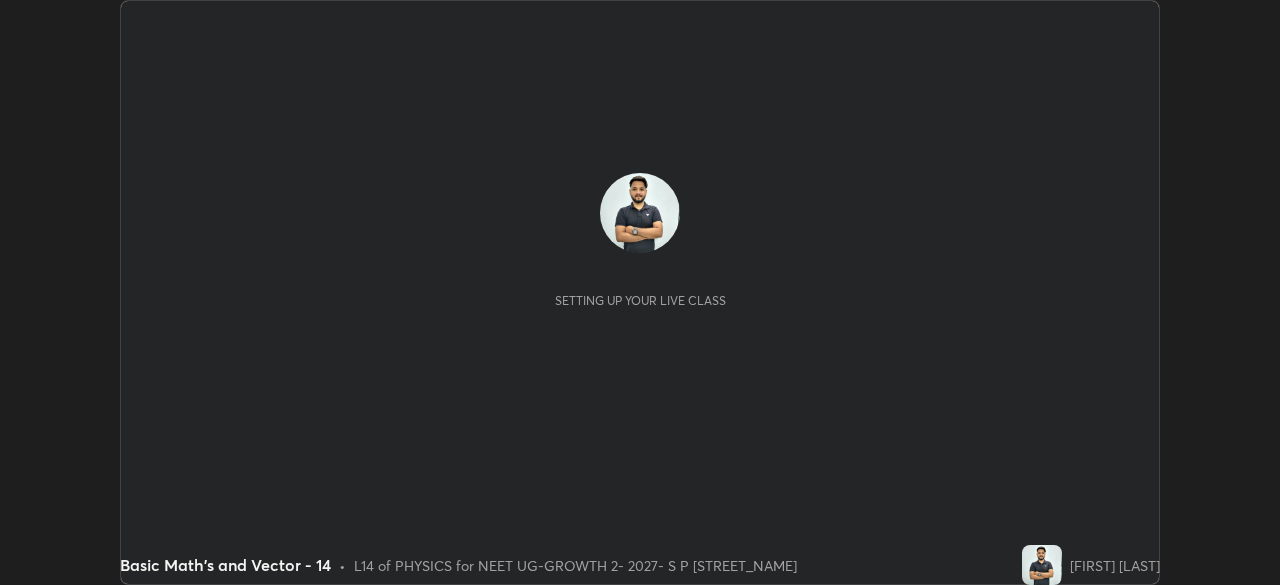 scroll, scrollTop: 0, scrollLeft: 0, axis: both 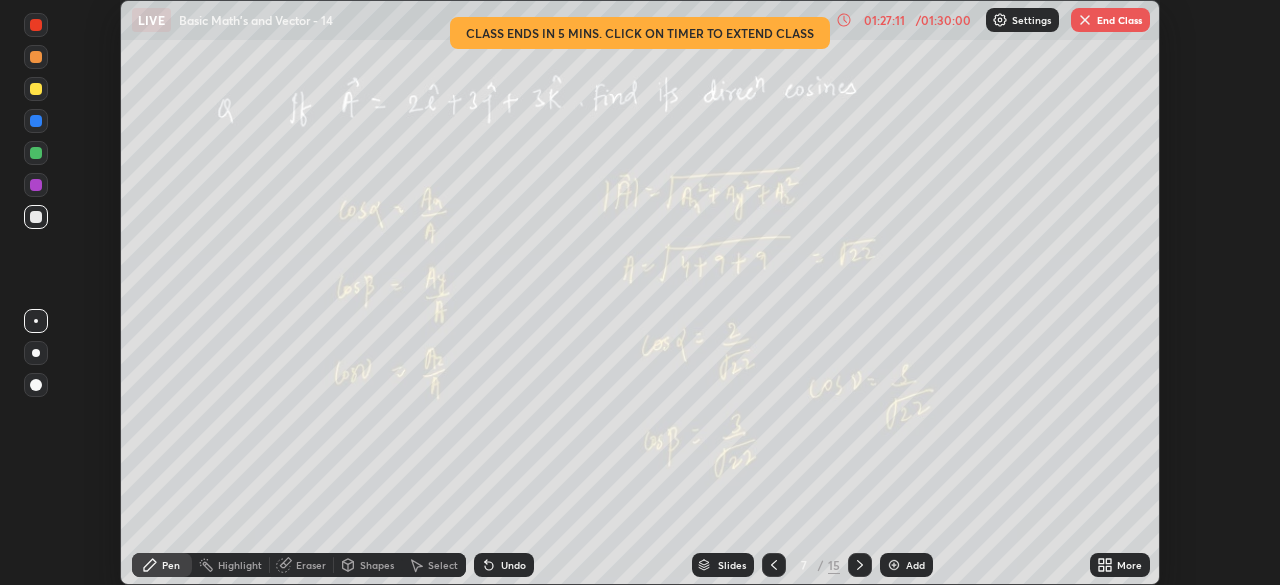 click 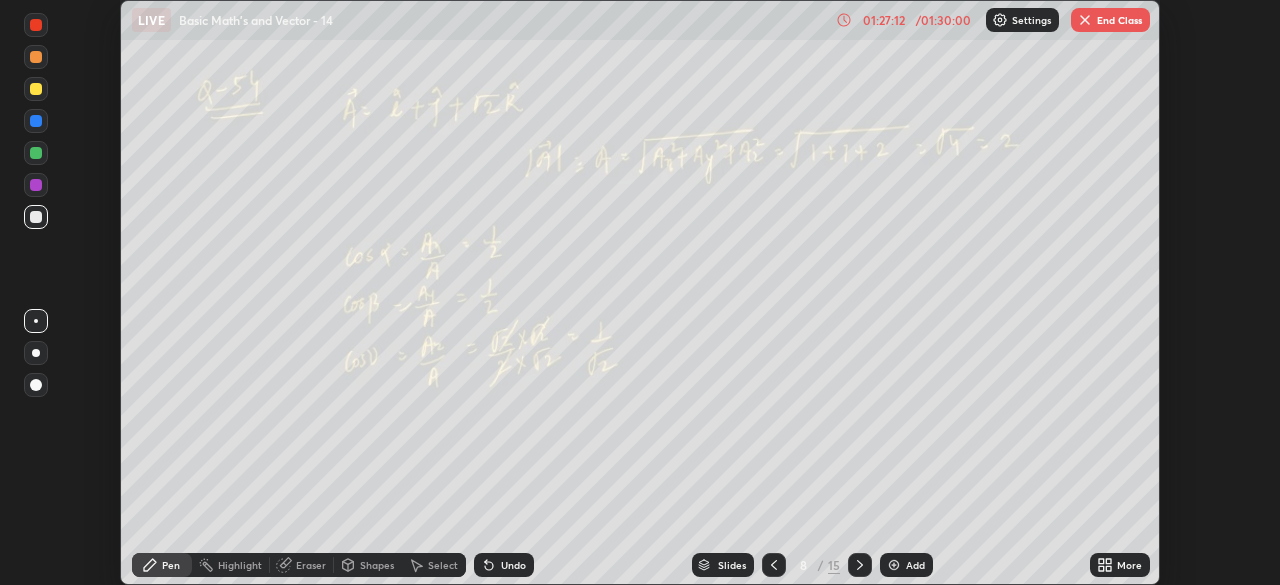 click 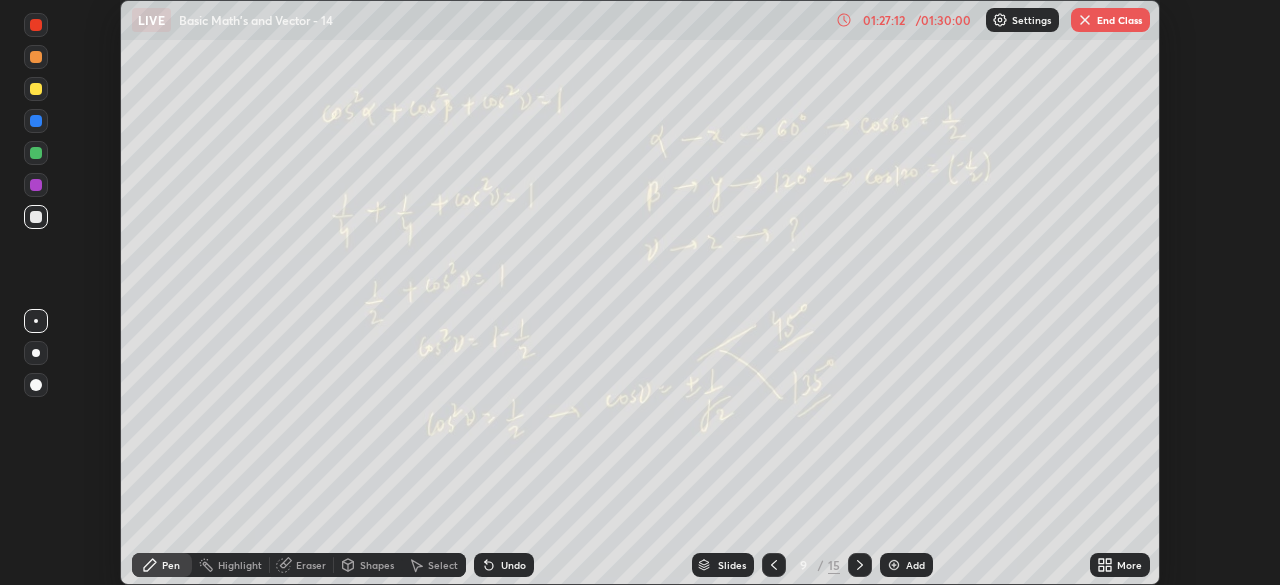 click 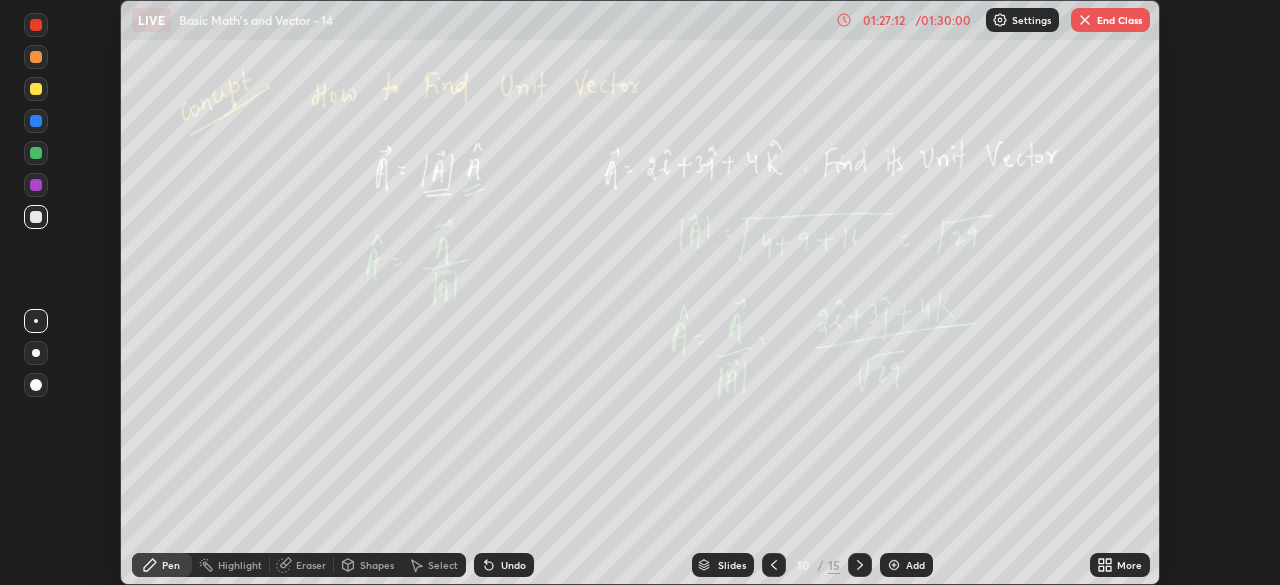 click 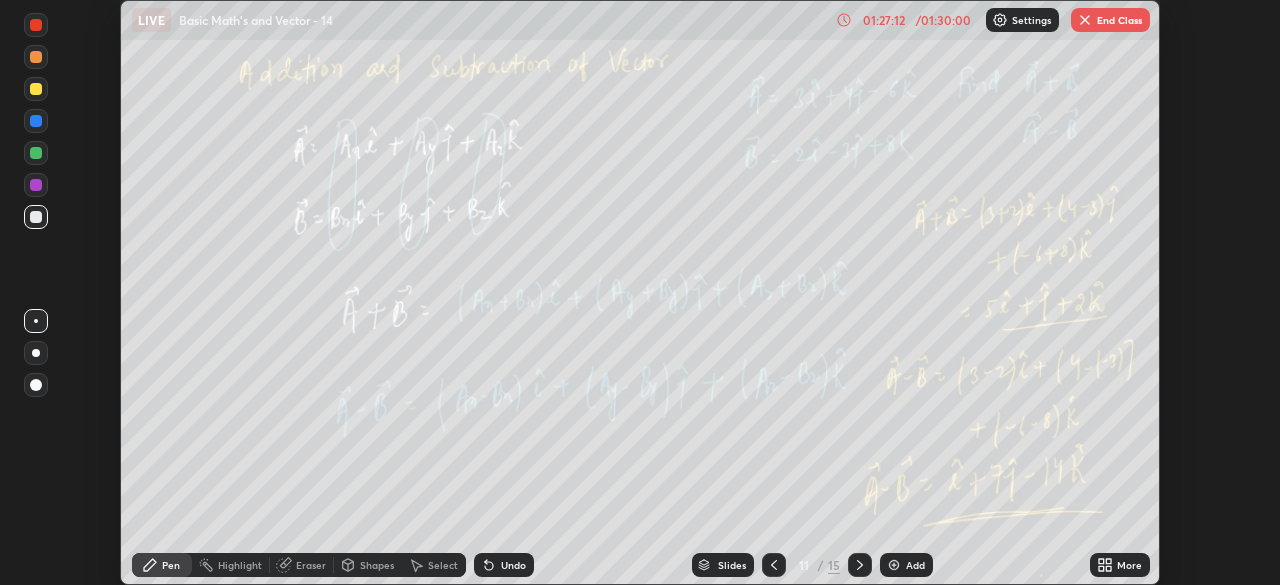 click 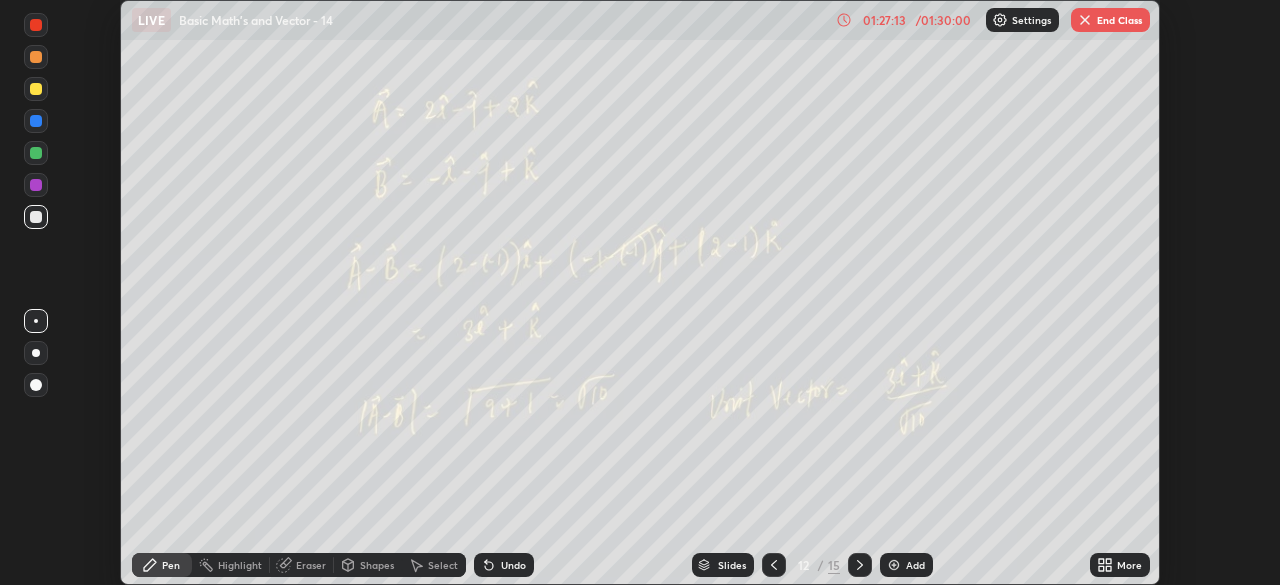 click 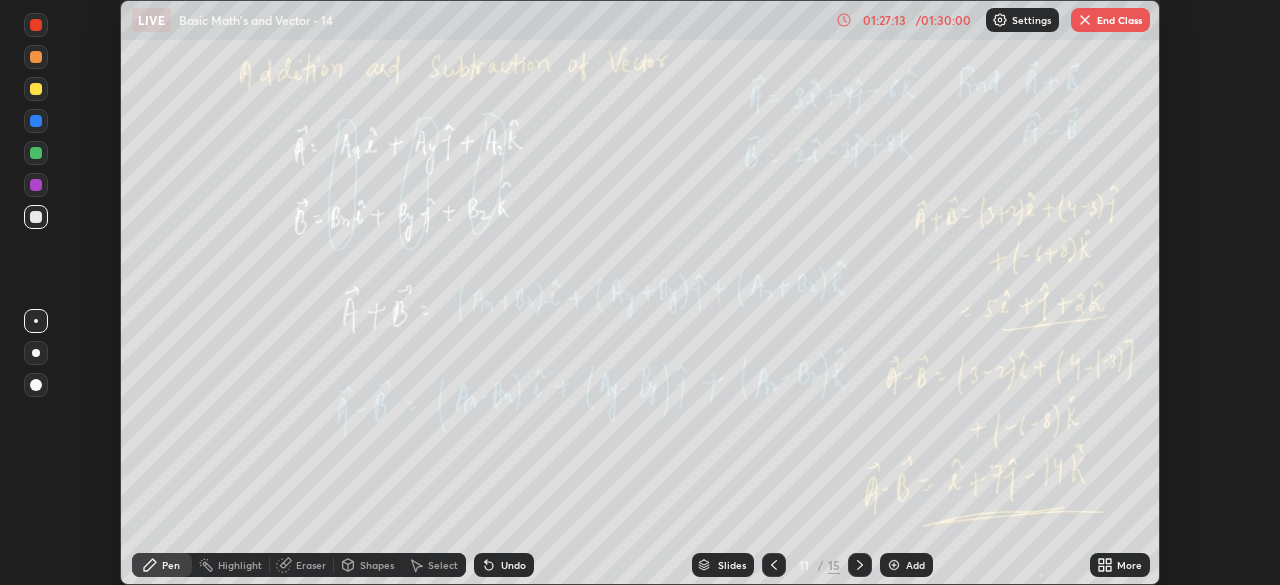 click 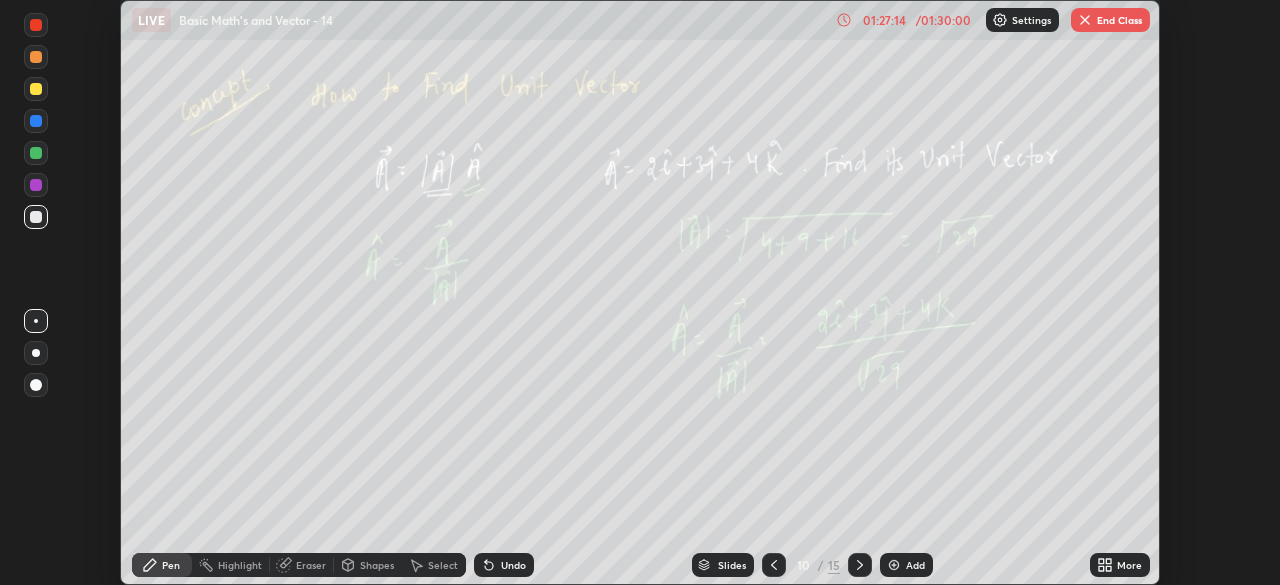 click 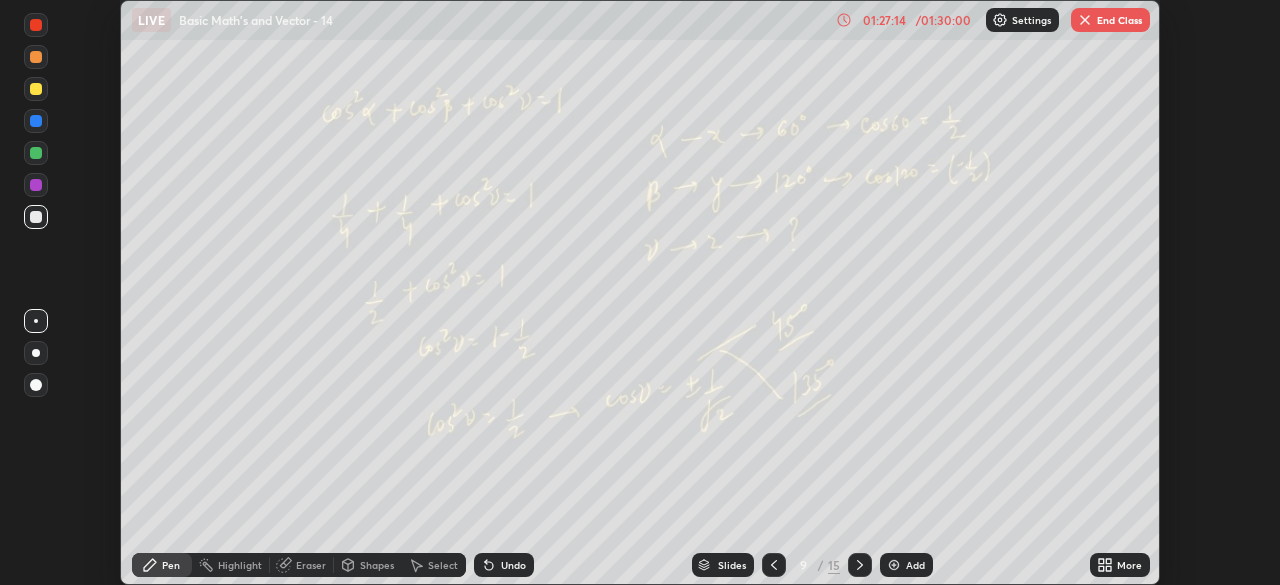 click 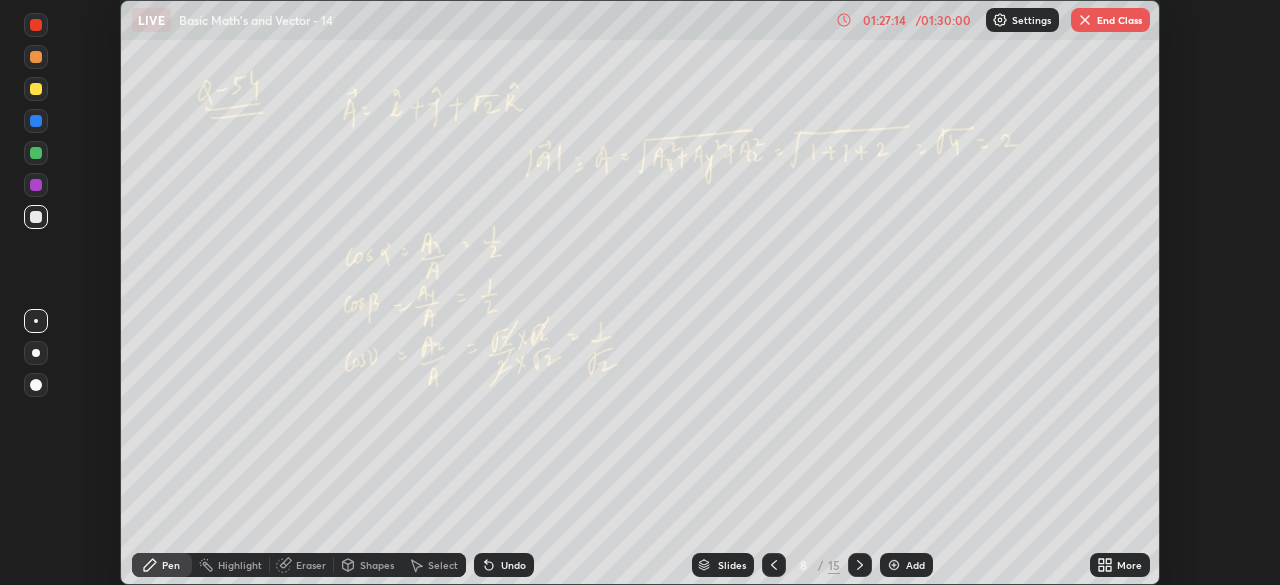 click 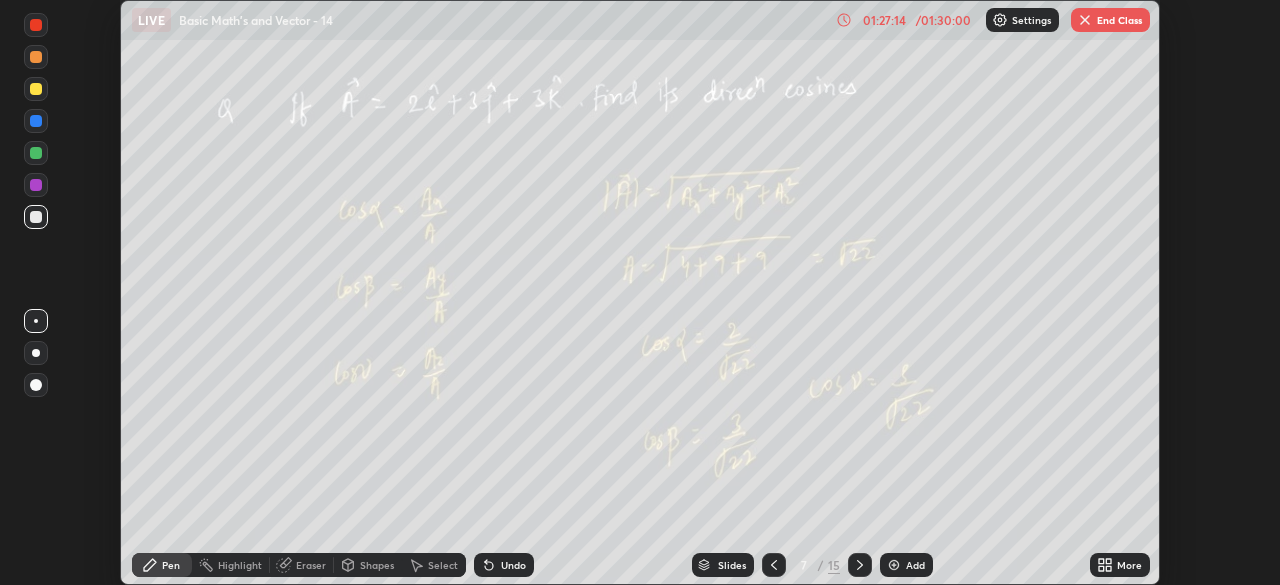 click 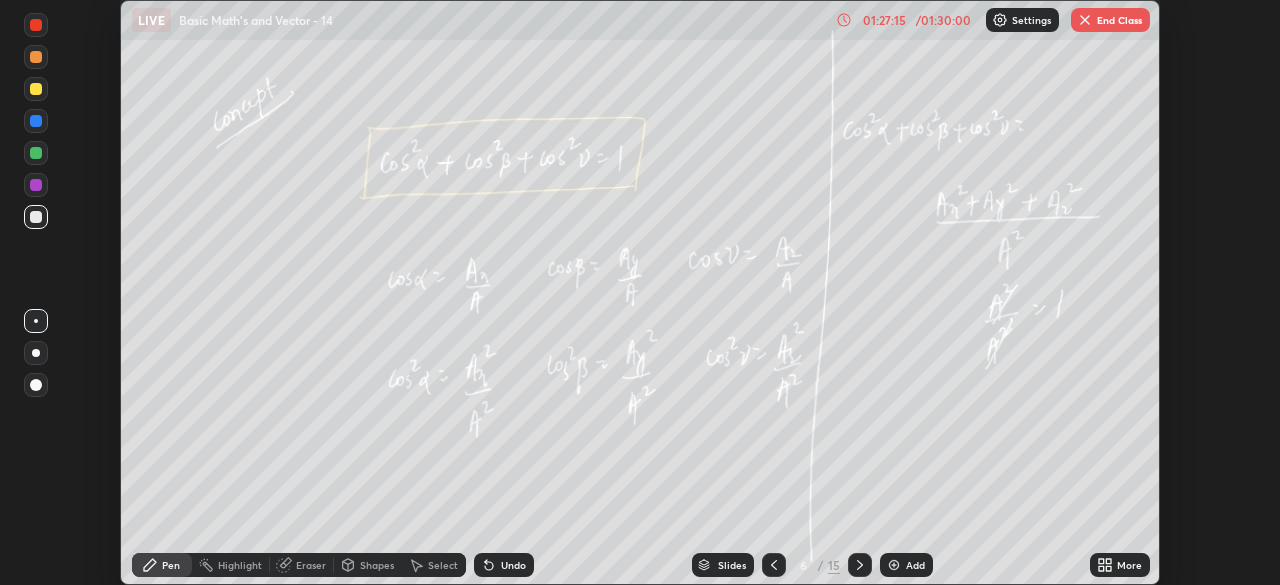 click 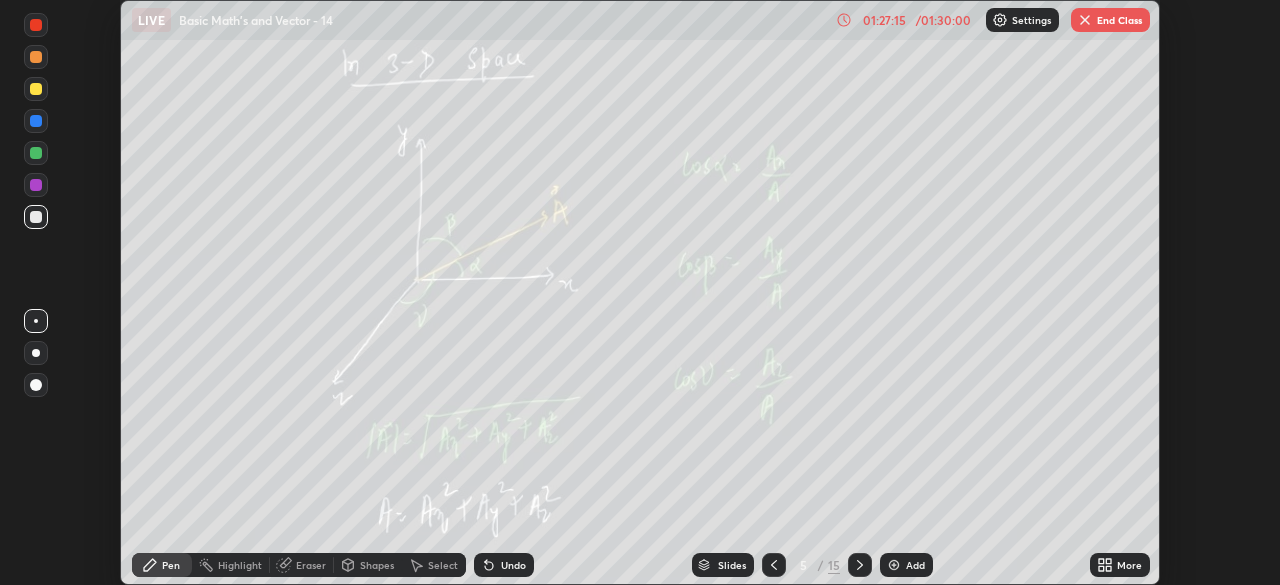 click 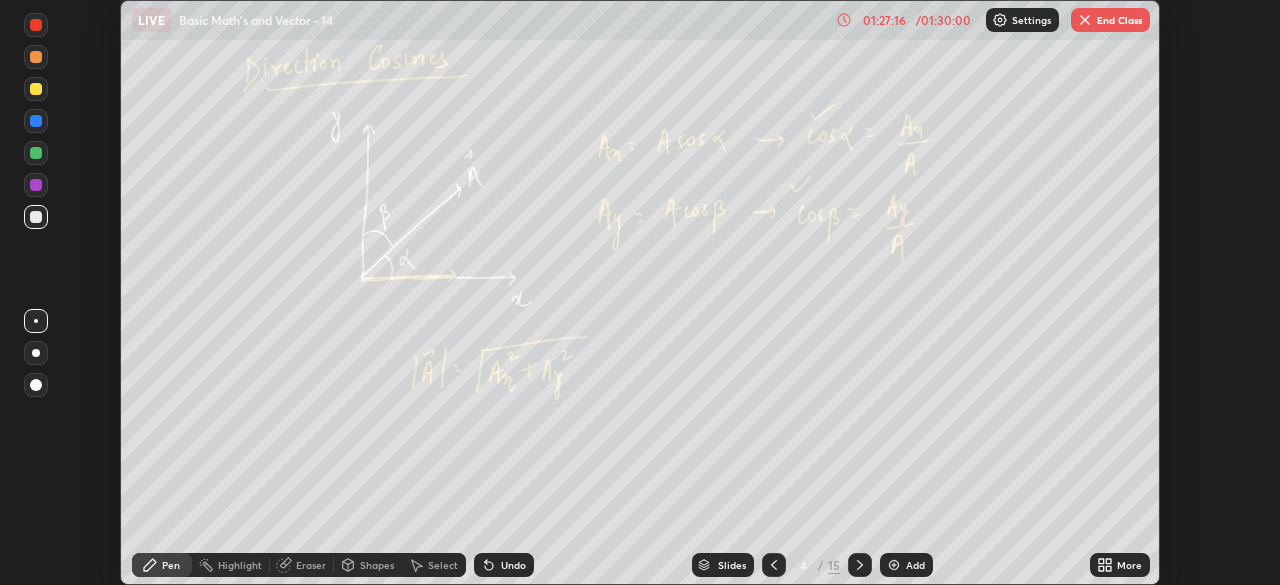click 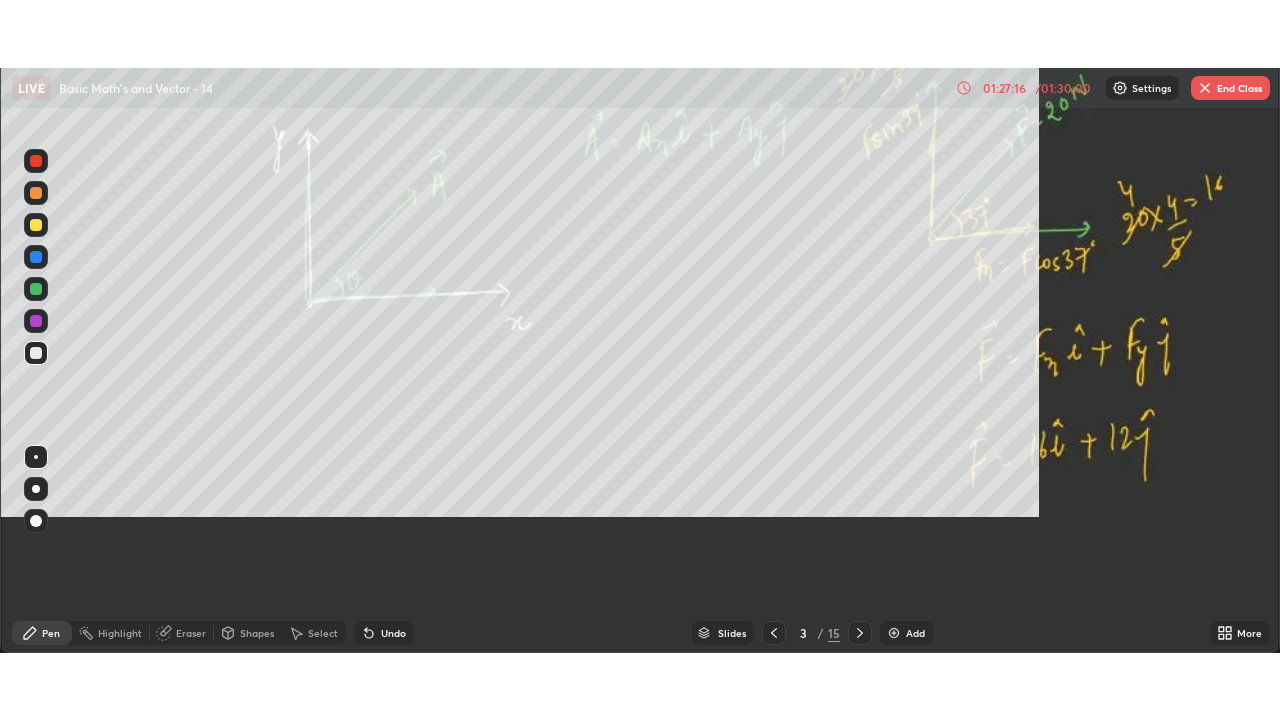 scroll, scrollTop: 99280, scrollLeft: 98720, axis: both 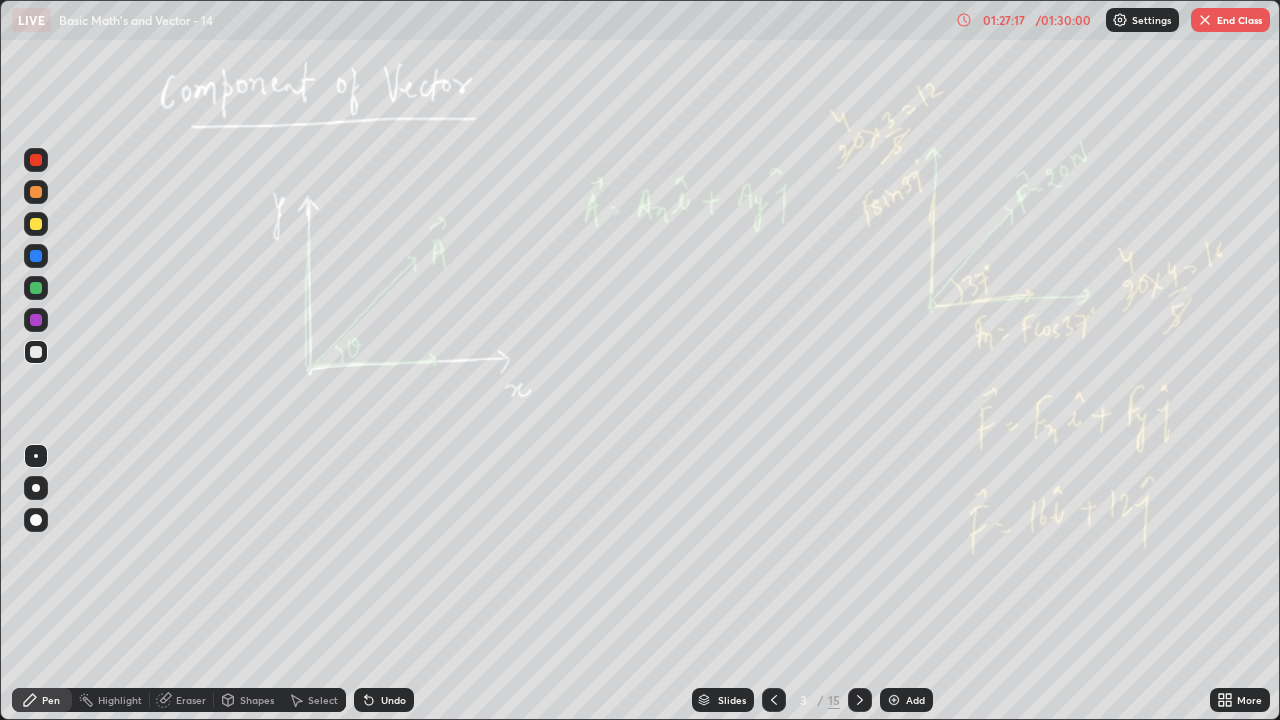 click 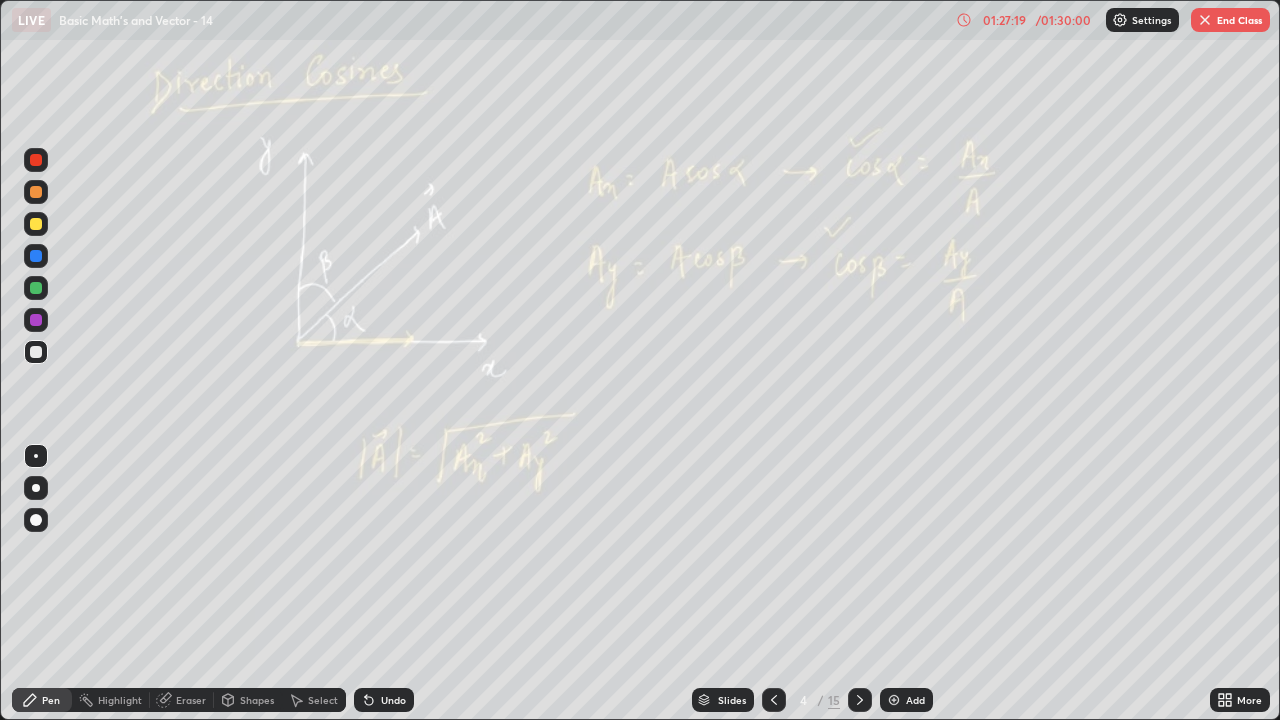 click 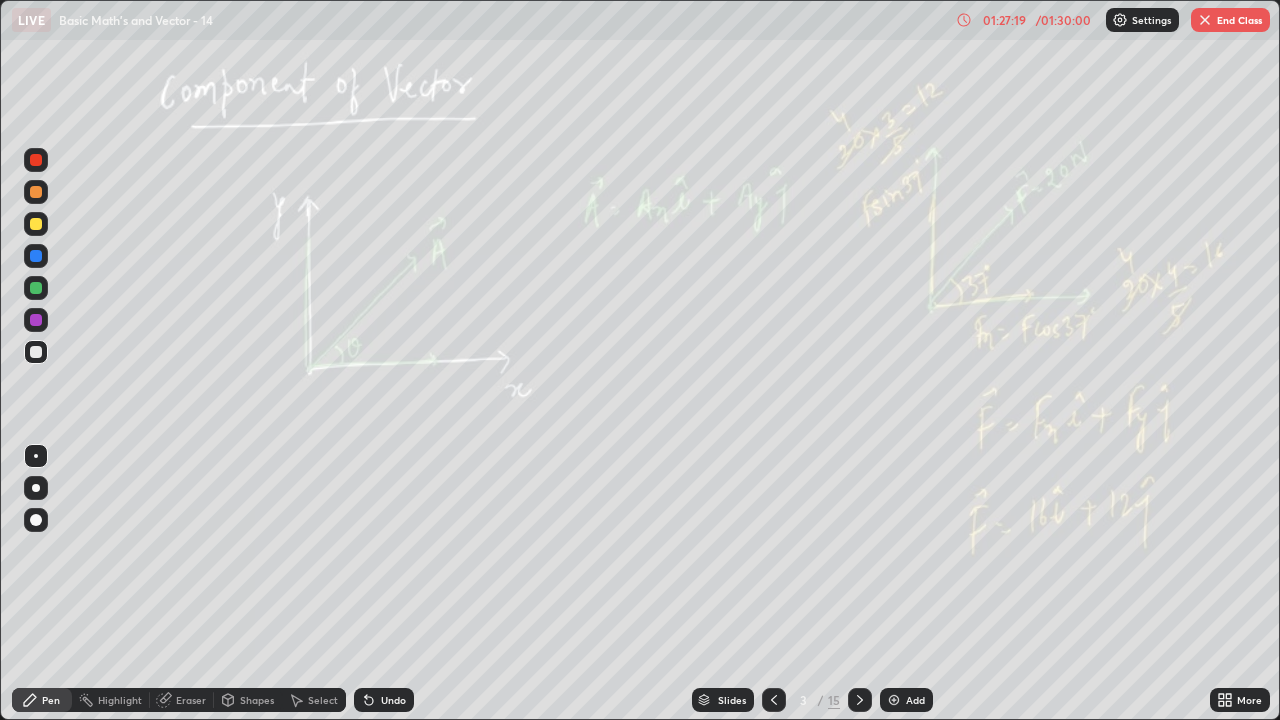 click 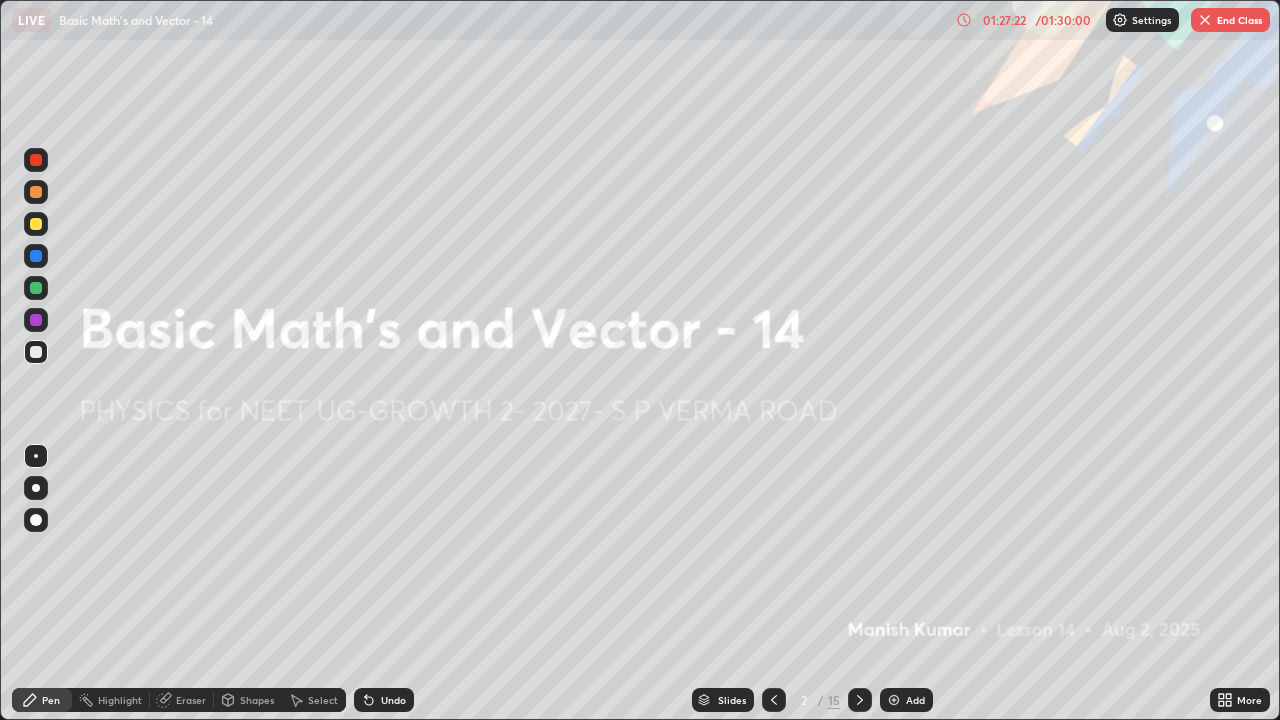click on "End Class" at bounding box center [1230, 20] 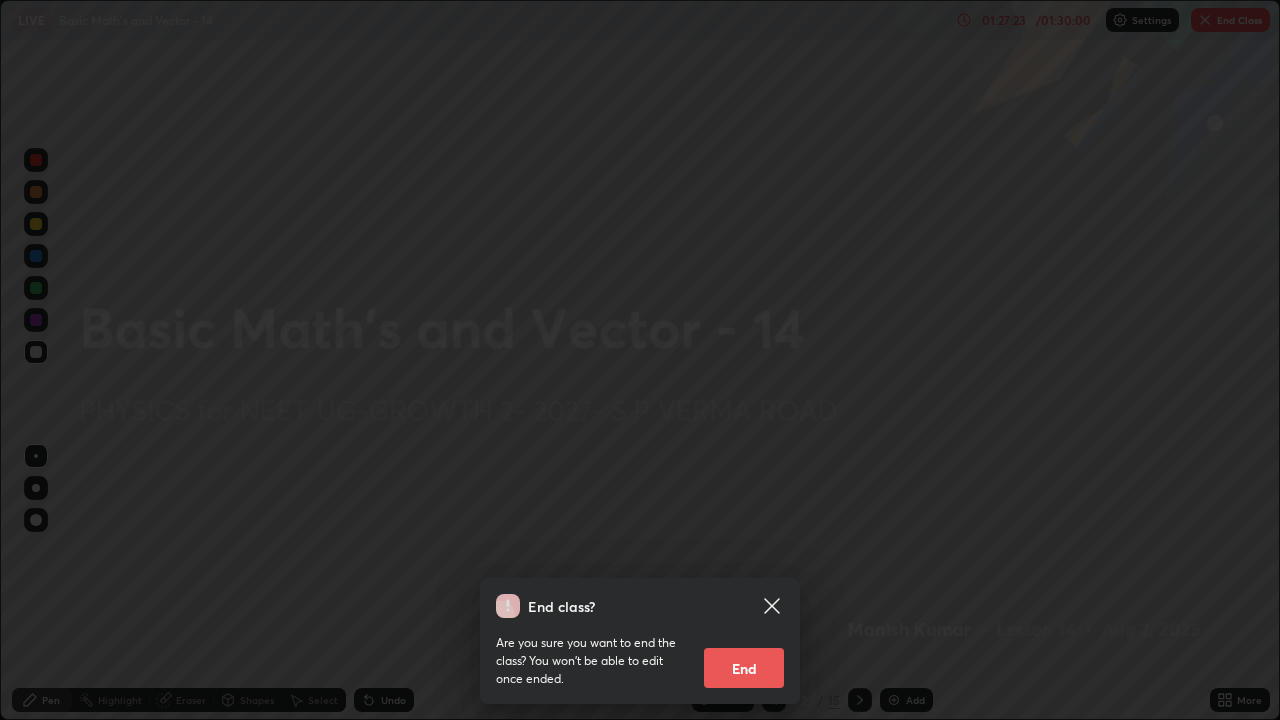click on "End" at bounding box center (744, 668) 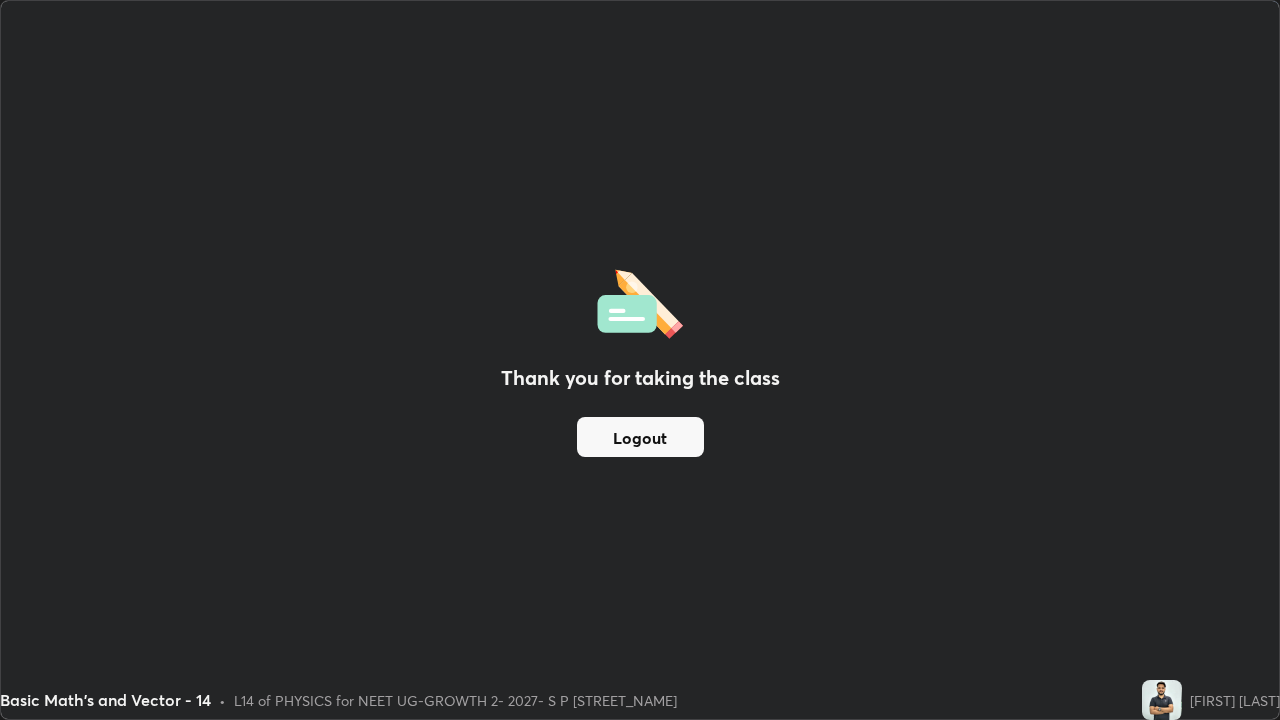 click on "Logout" at bounding box center [640, 437] 